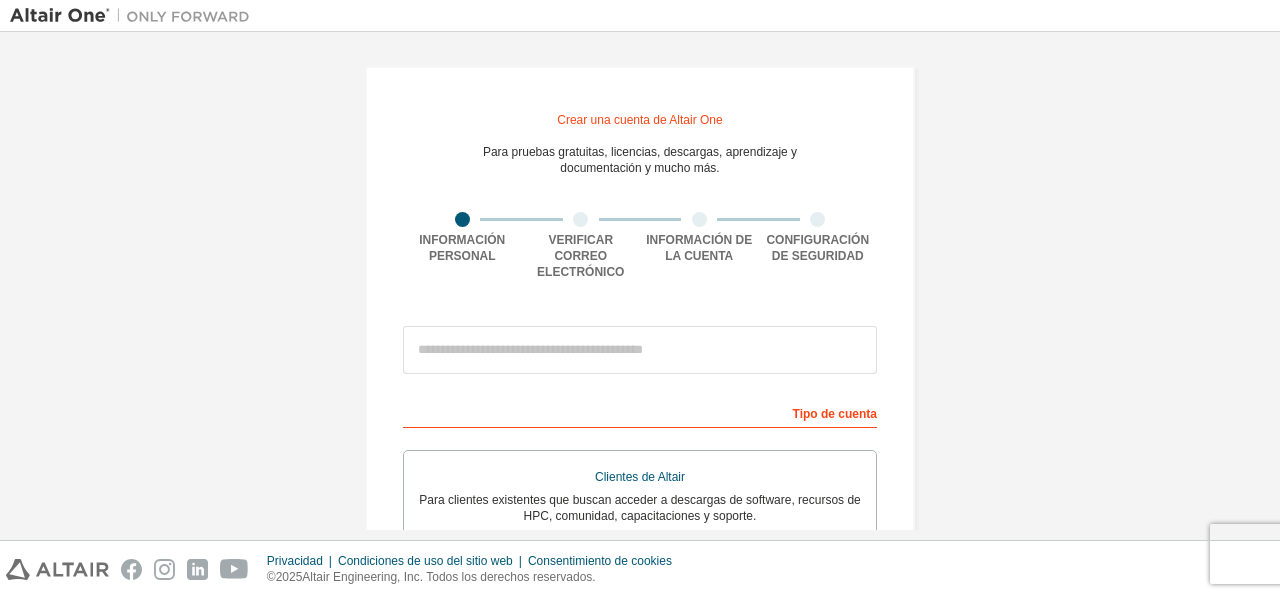 scroll, scrollTop: 0, scrollLeft: 0, axis: both 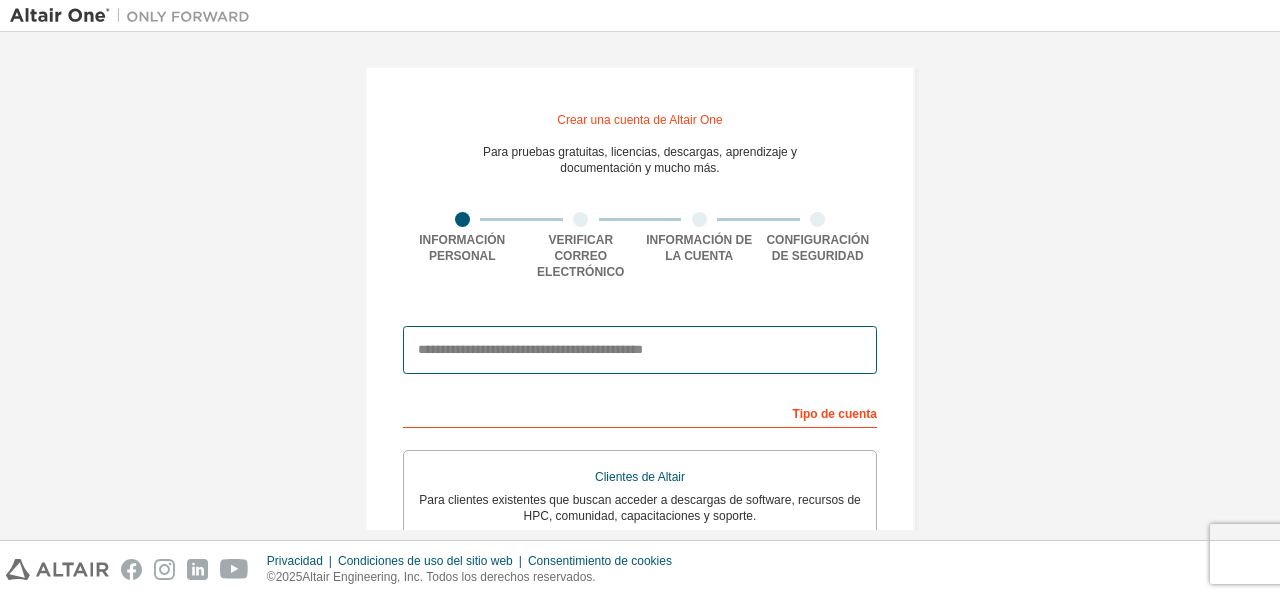 click at bounding box center (640, 350) 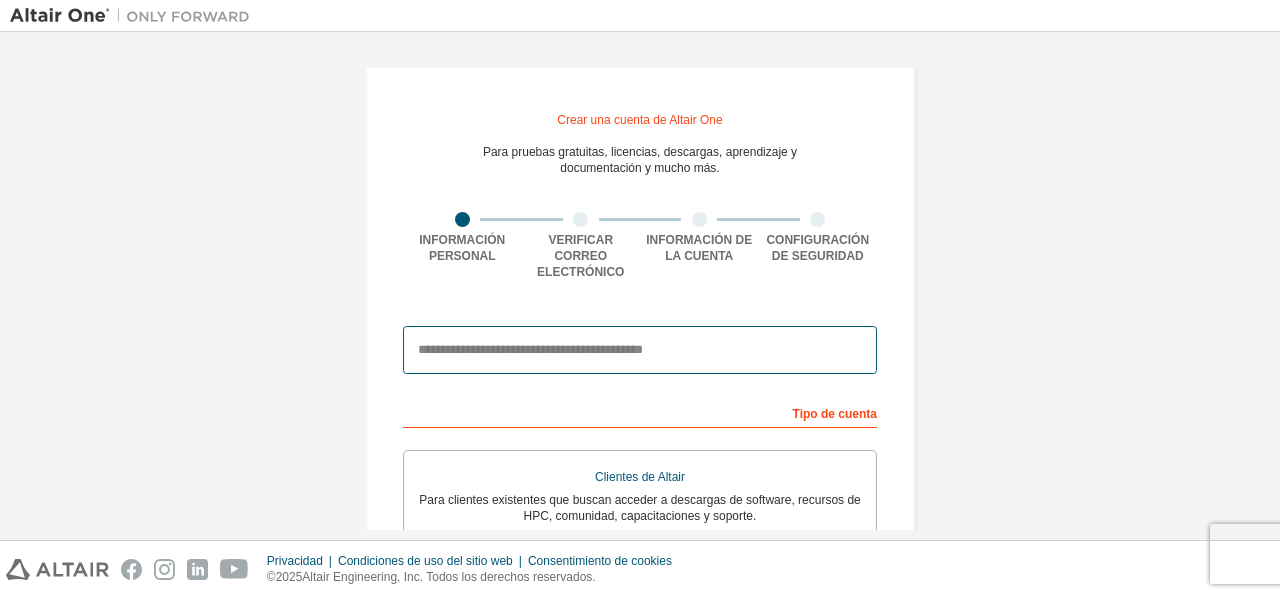 type on "**********" 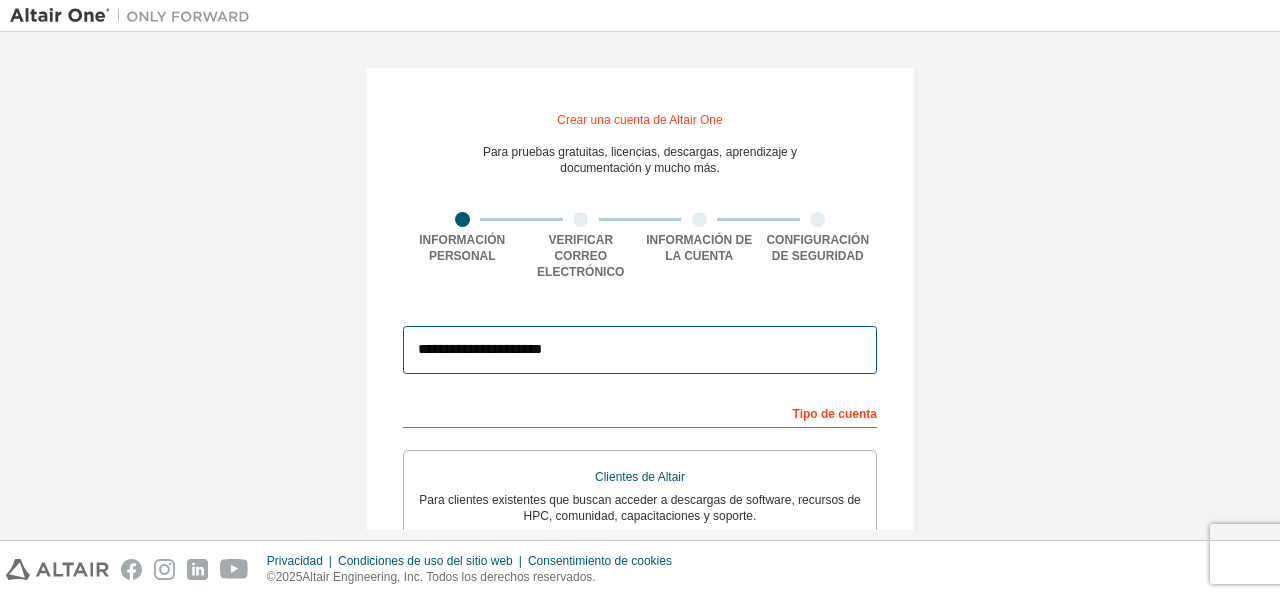 type on "********" 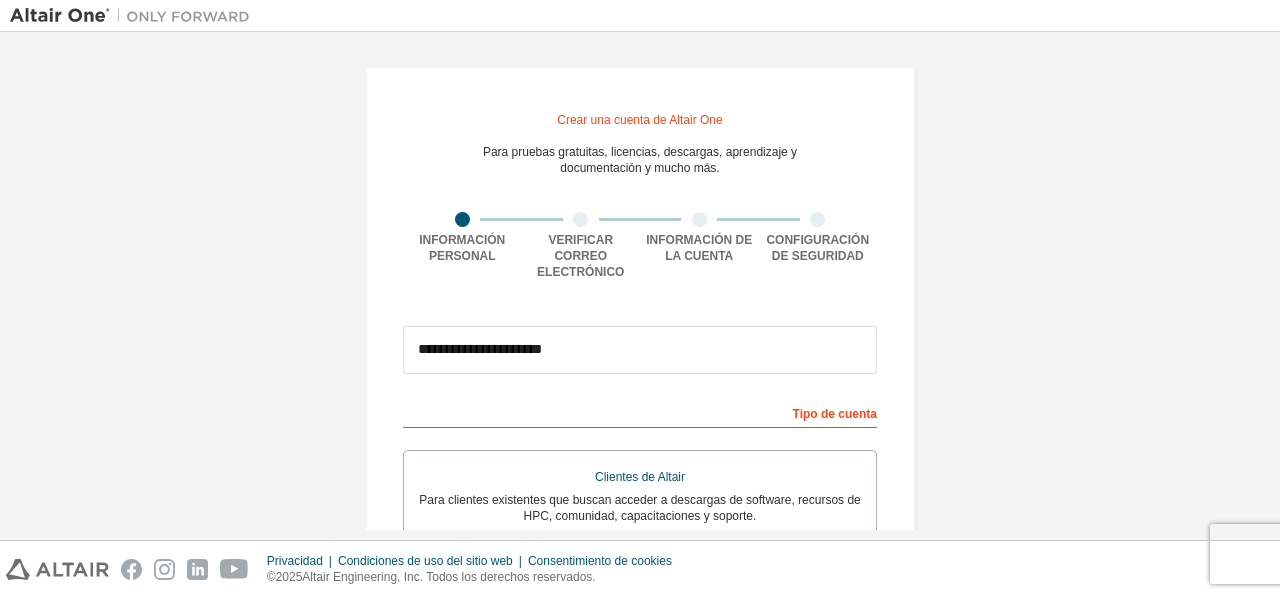 type on "**********" 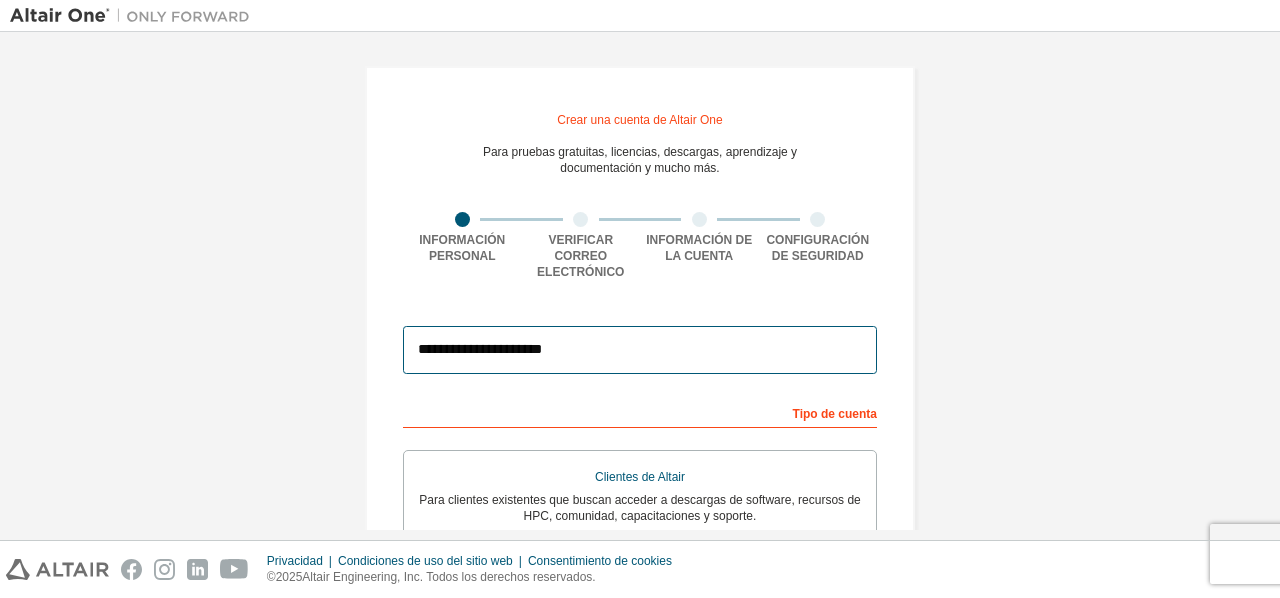 click on "**********" at bounding box center (640, 350) 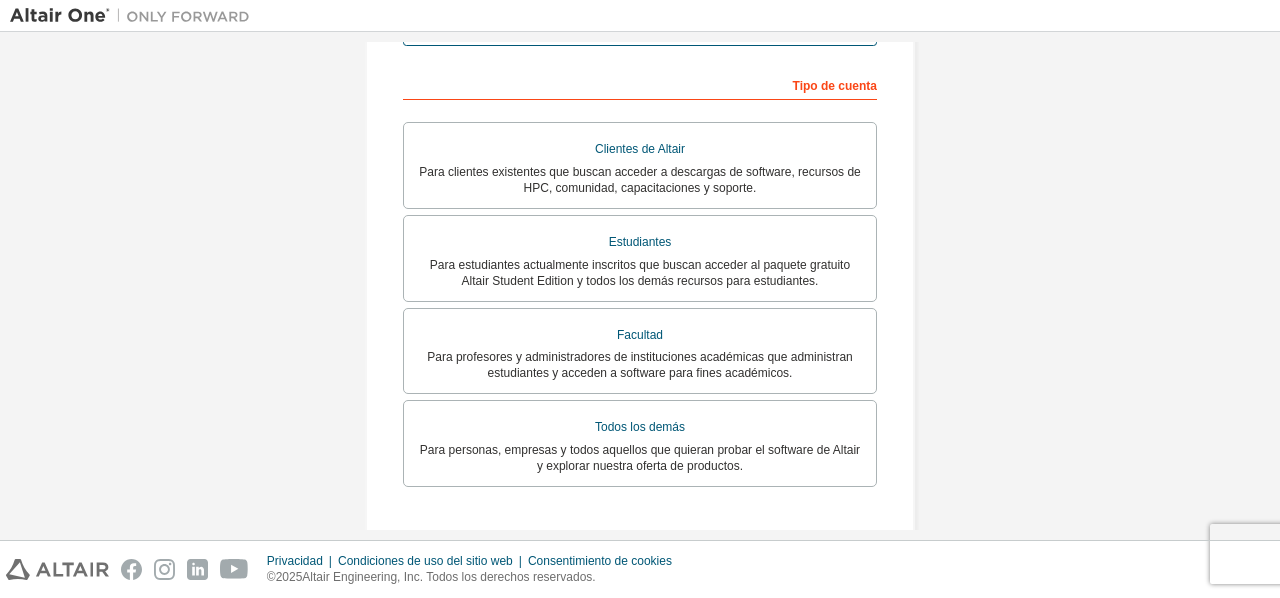 scroll, scrollTop: 329, scrollLeft: 0, axis: vertical 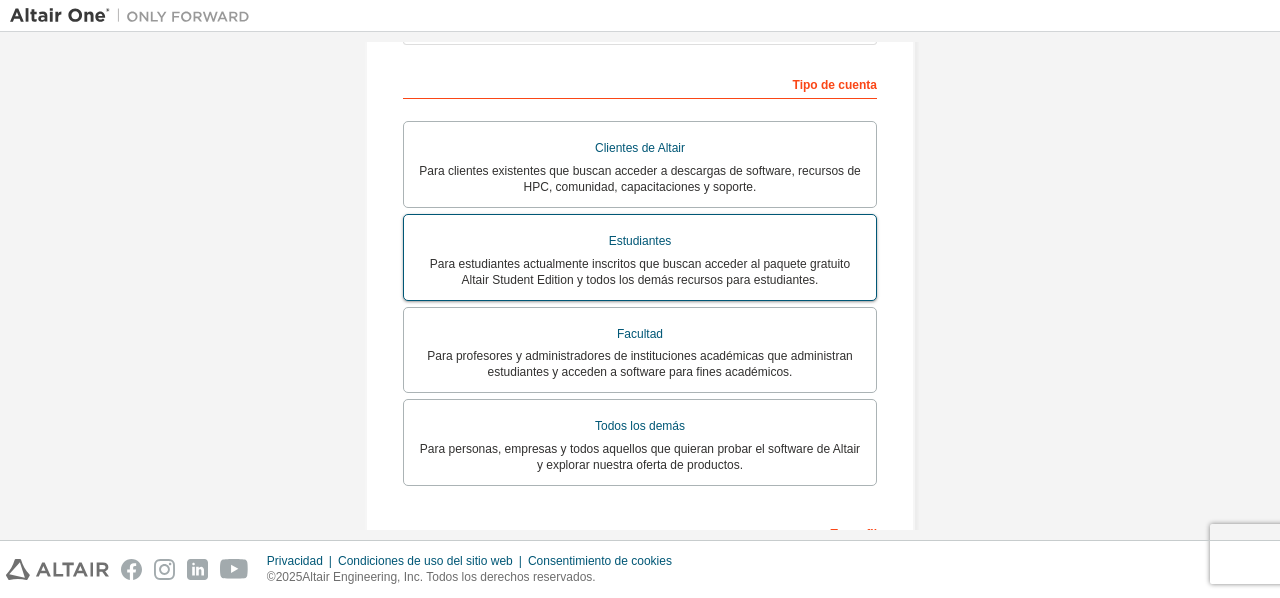 click on "Para estudiantes actualmente inscritos que buscan acceder al paquete gratuito Altair Student Edition y todos los demás recursos para estudiantes." at bounding box center [640, 272] 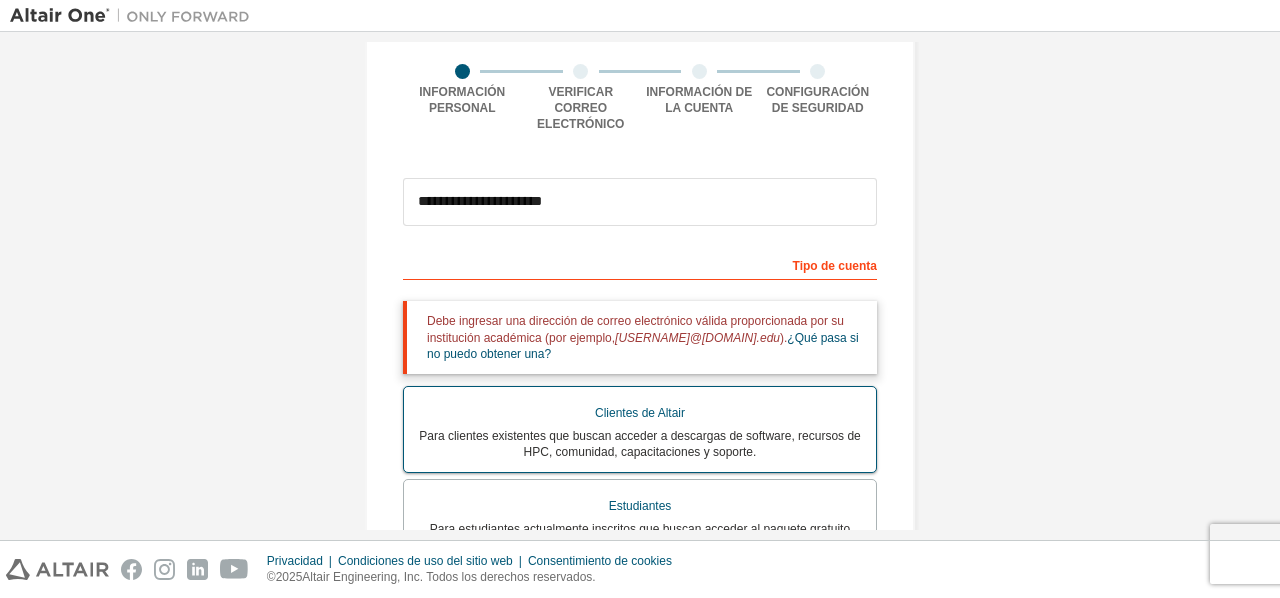 scroll, scrollTop: 147, scrollLeft: 0, axis: vertical 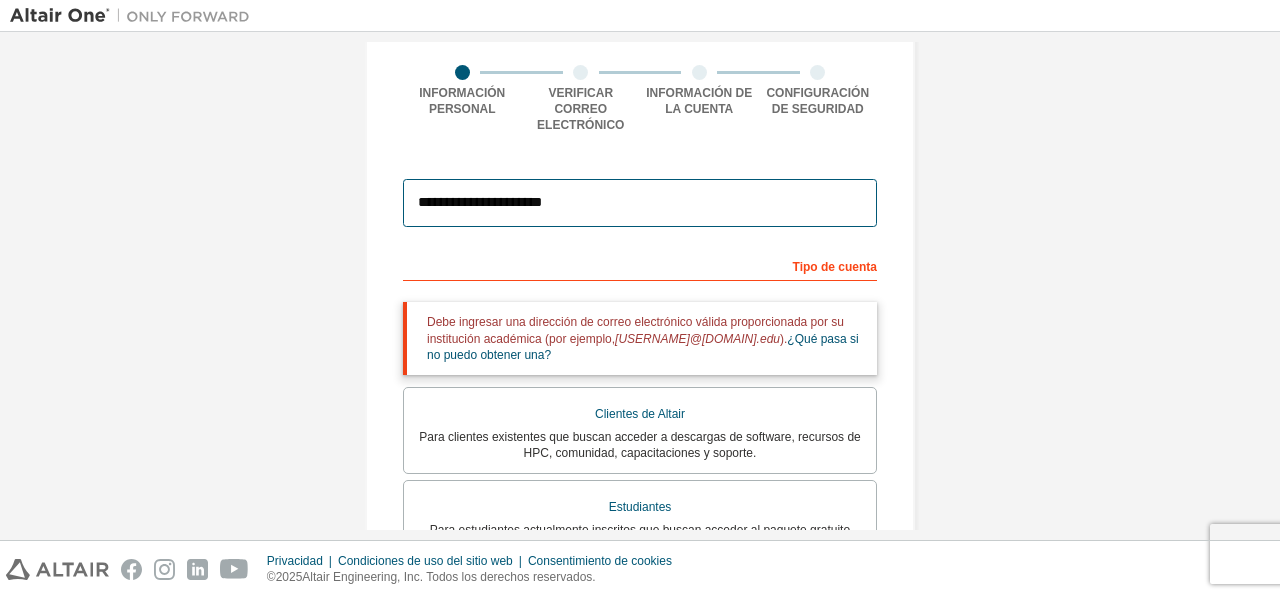 click on "**********" at bounding box center [640, 203] 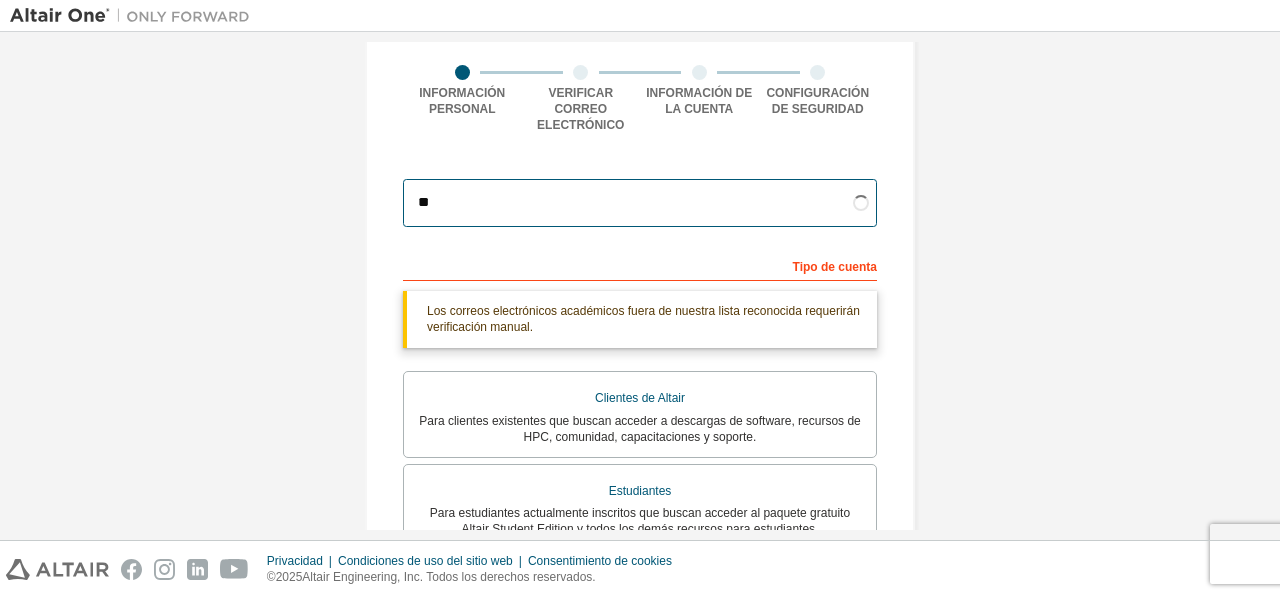 type on "*" 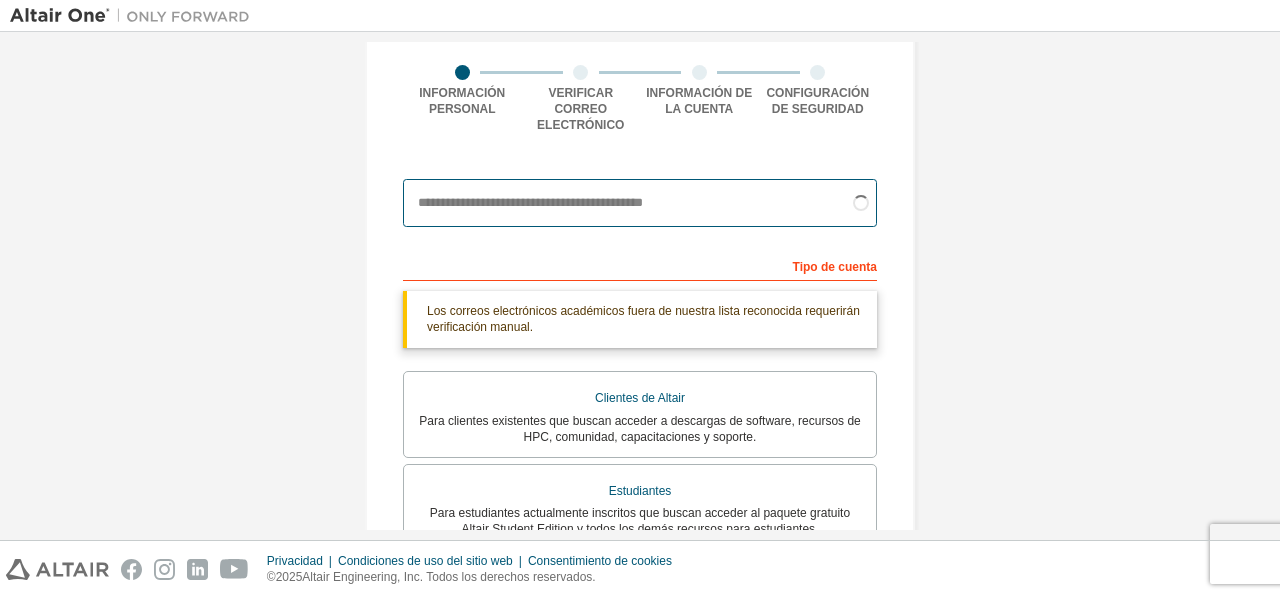 paste on "**********" 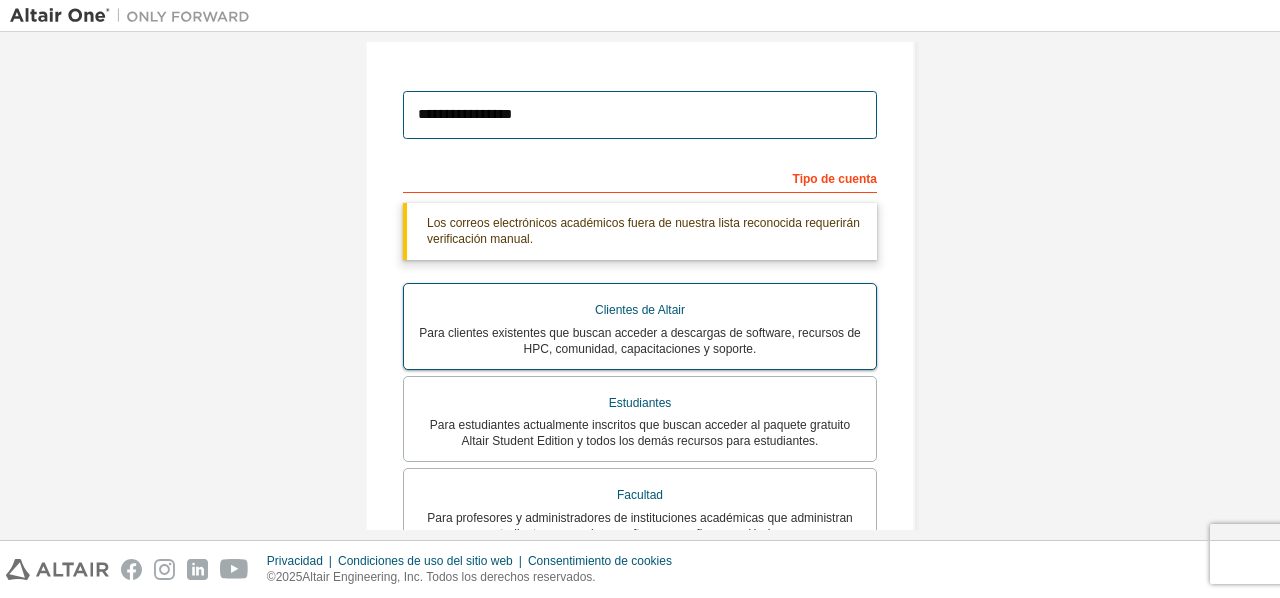 scroll, scrollTop: 249, scrollLeft: 0, axis: vertical 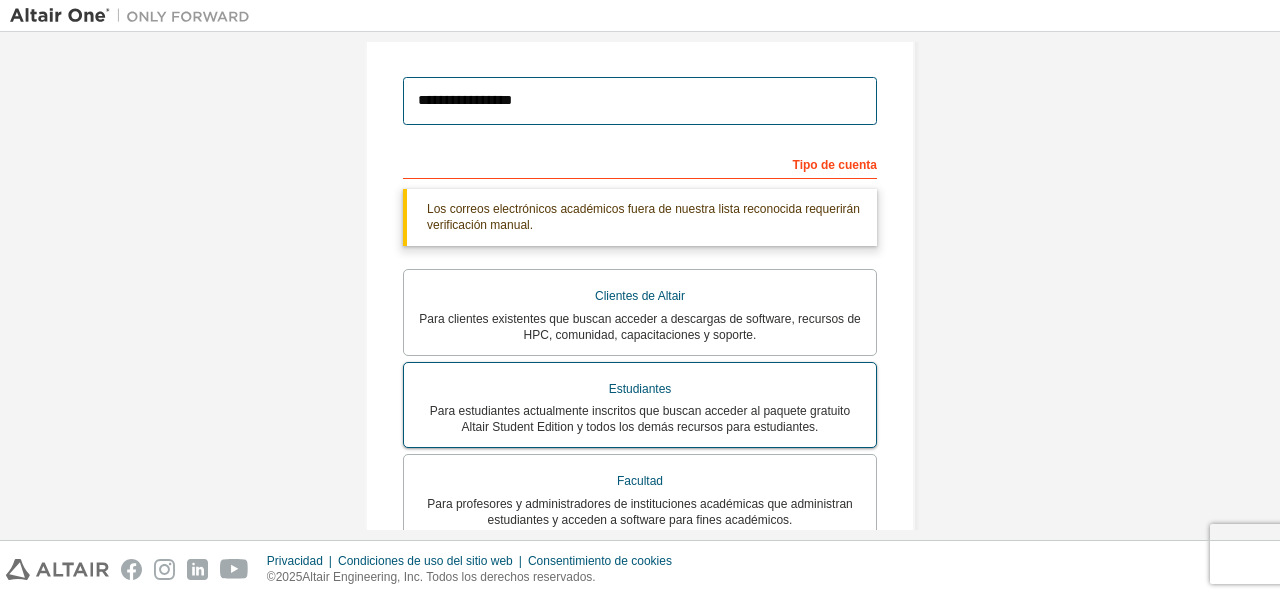 type on "**********" 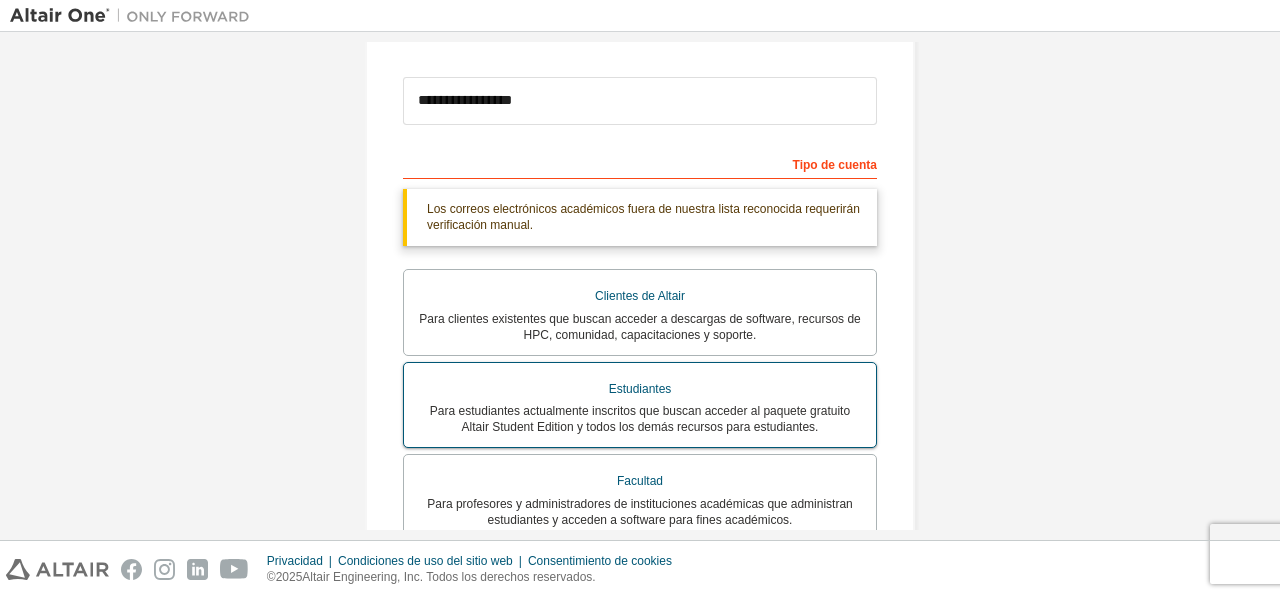 click on "Para estudiantes actualmente inscritos que buscan acceder al paquete gratuito Altair Student Edition y todos los demás recursos para estudiantes." at bounding box center (640, 419) 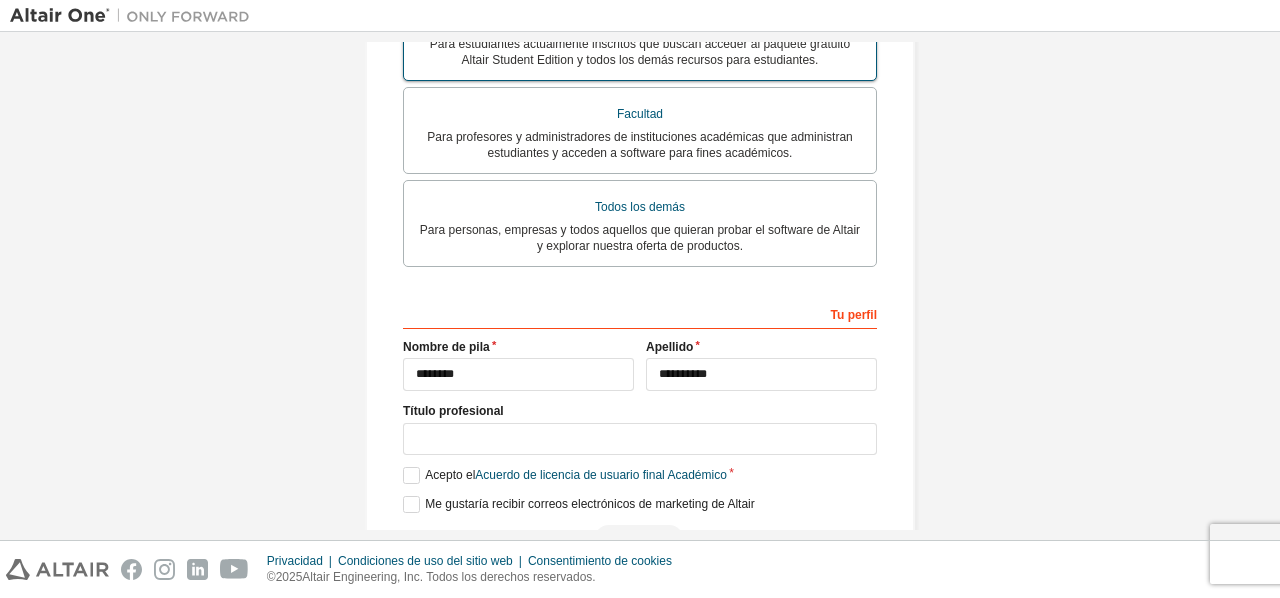 scroll, scrollTop: 617, scrollLeft: 0, axis: vertical 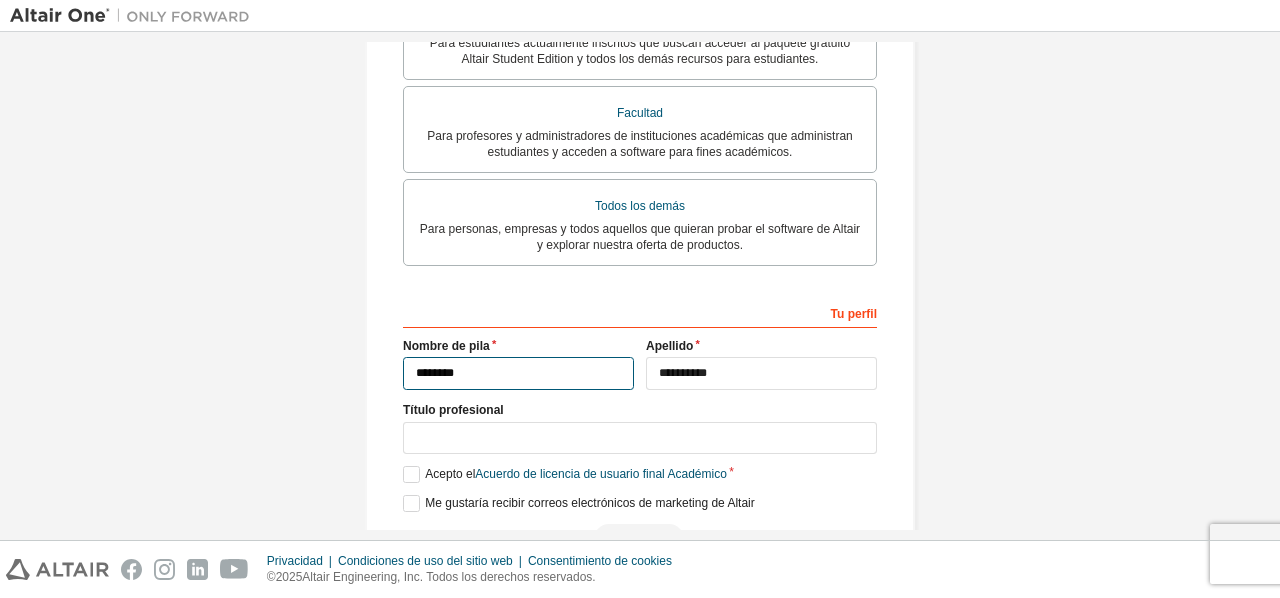 click on "********" at bounding box center [518, 373] 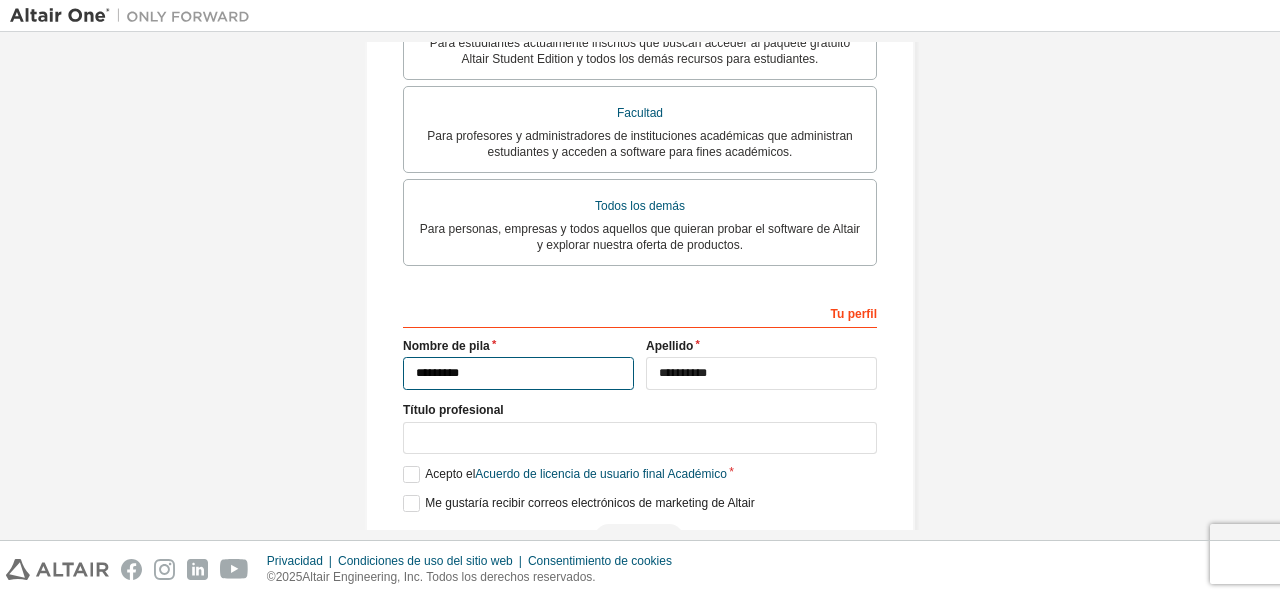 type on "********" 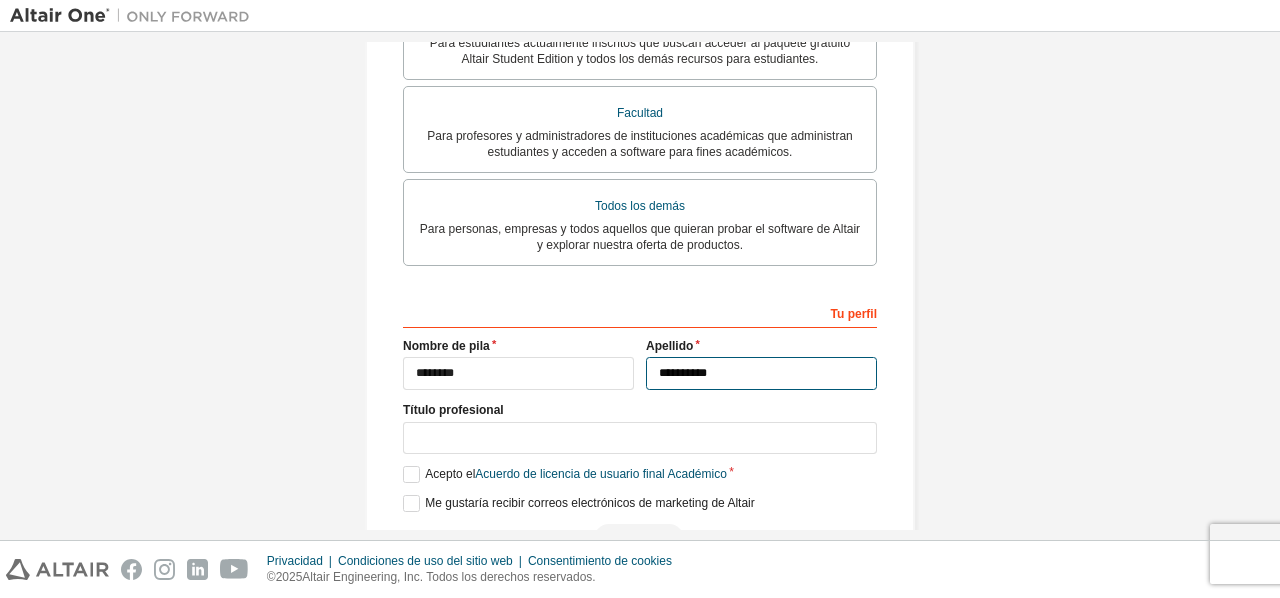 click on "**********" at bounding box center (761, 373) 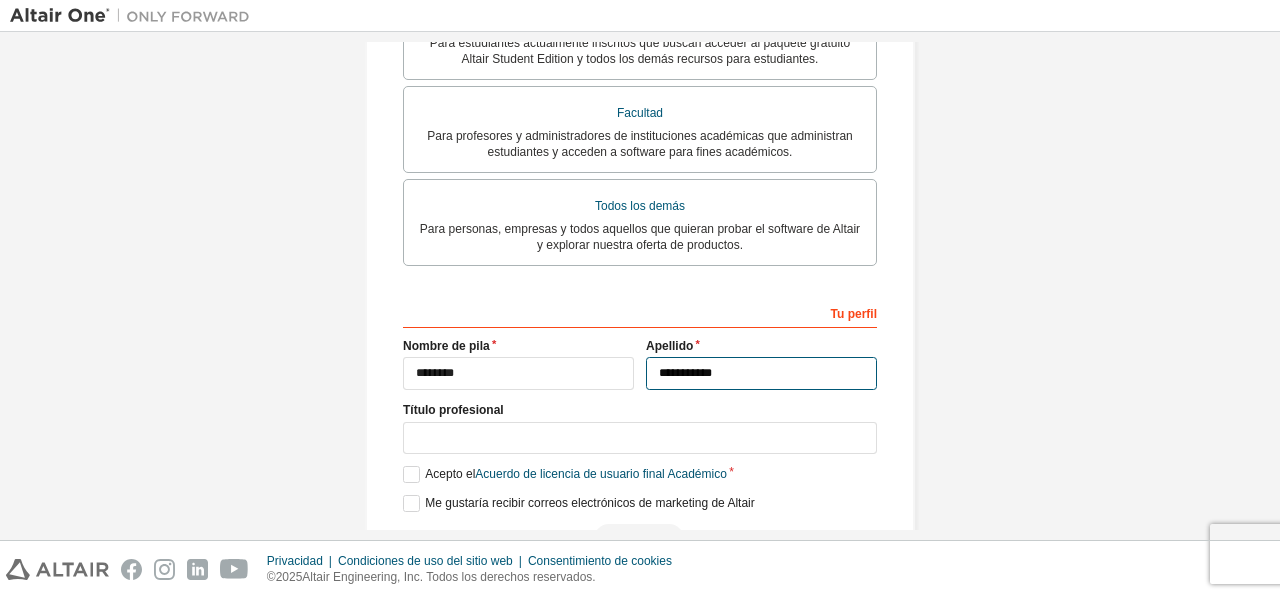 type on "**********" 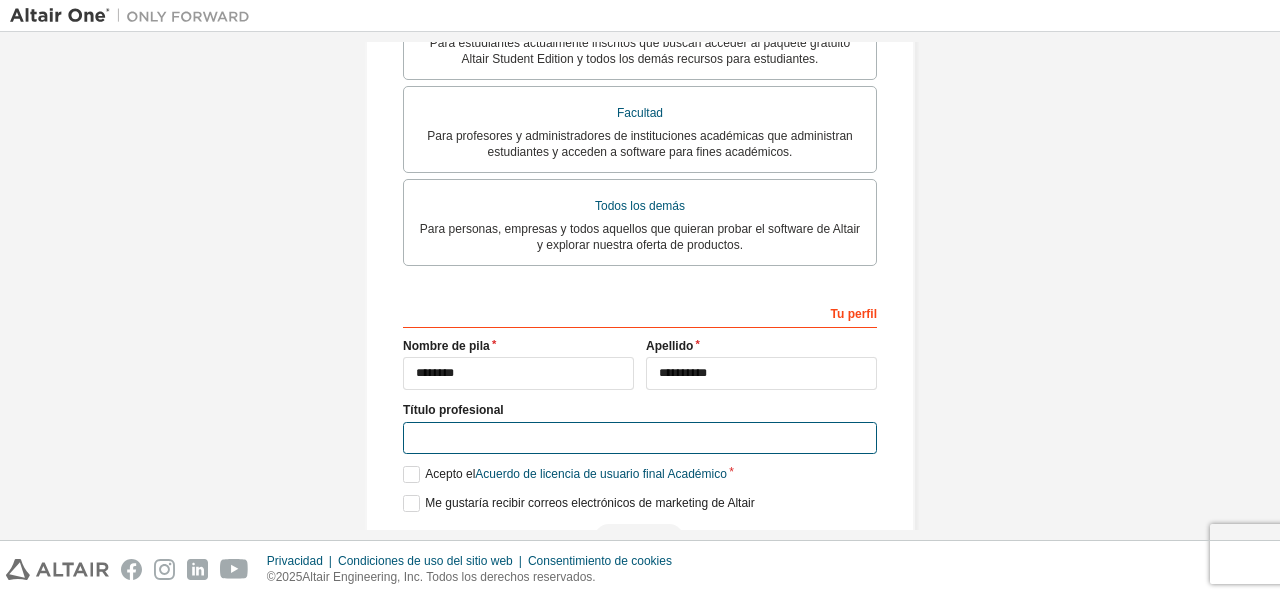 click at bounding box center [640, 438] 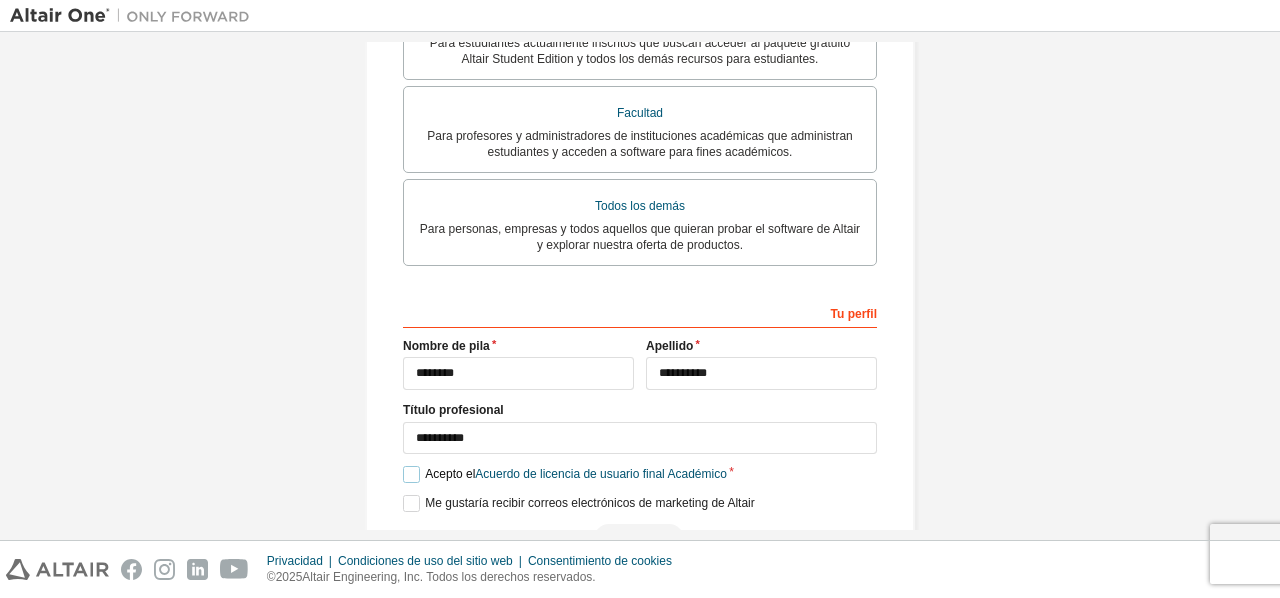 click on "Acepto el  Acuerdo de licencia de usuario final   Académico" at bounding box center (565, 474) 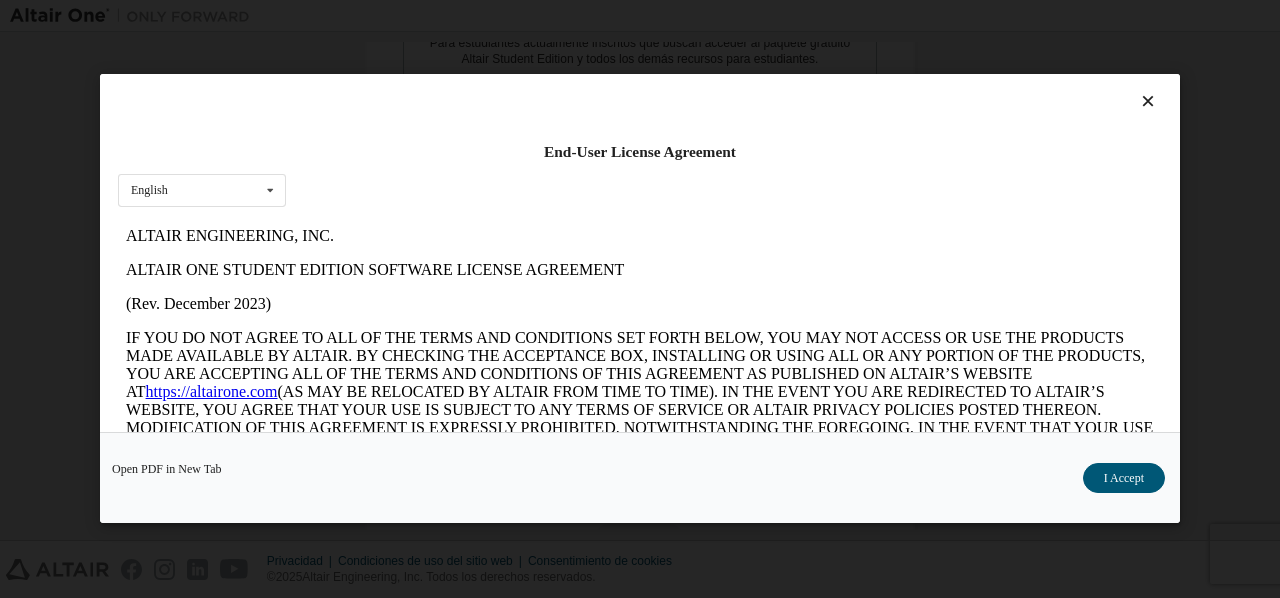 scroll, scrollTop: 0, scrollLeft: 0, axis: both 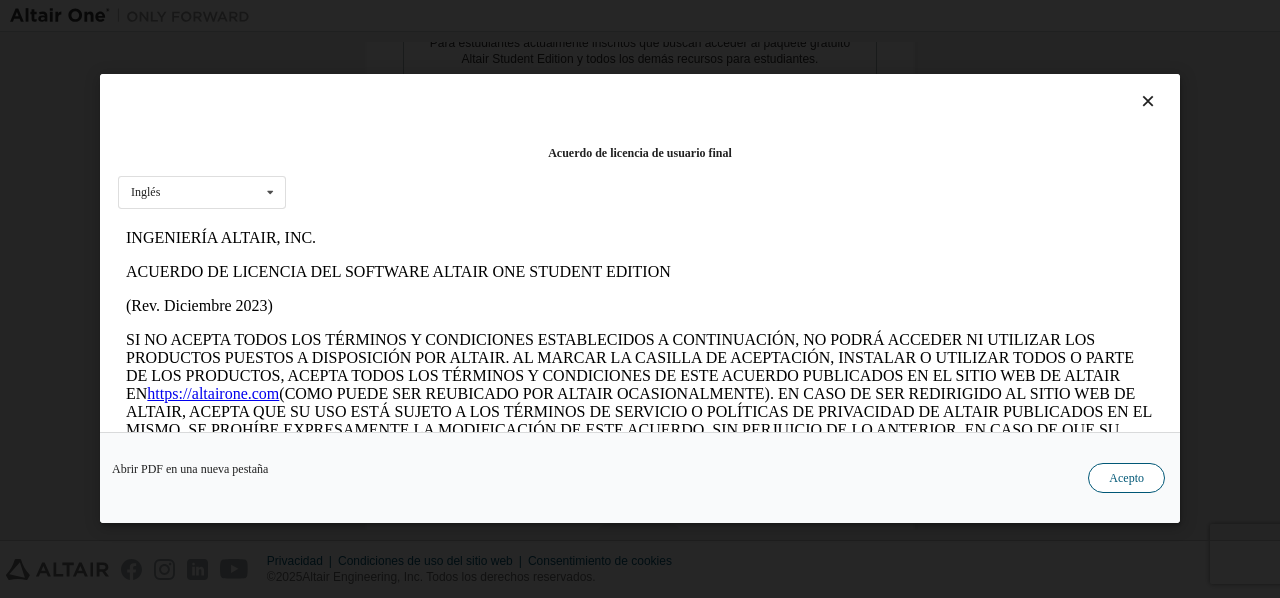 click on "Acepto" at bounding box center [1126, 479] 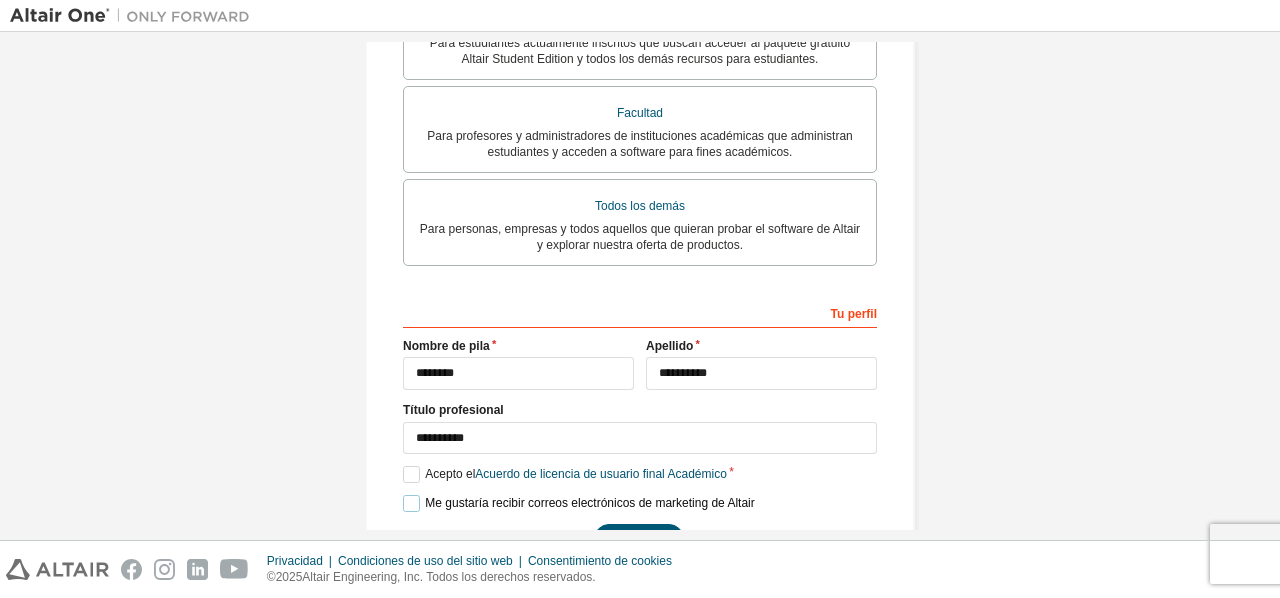 click on "Me gustaría recibir correos electrónicos de marketing de Altair" at bounding box center [579, 503] 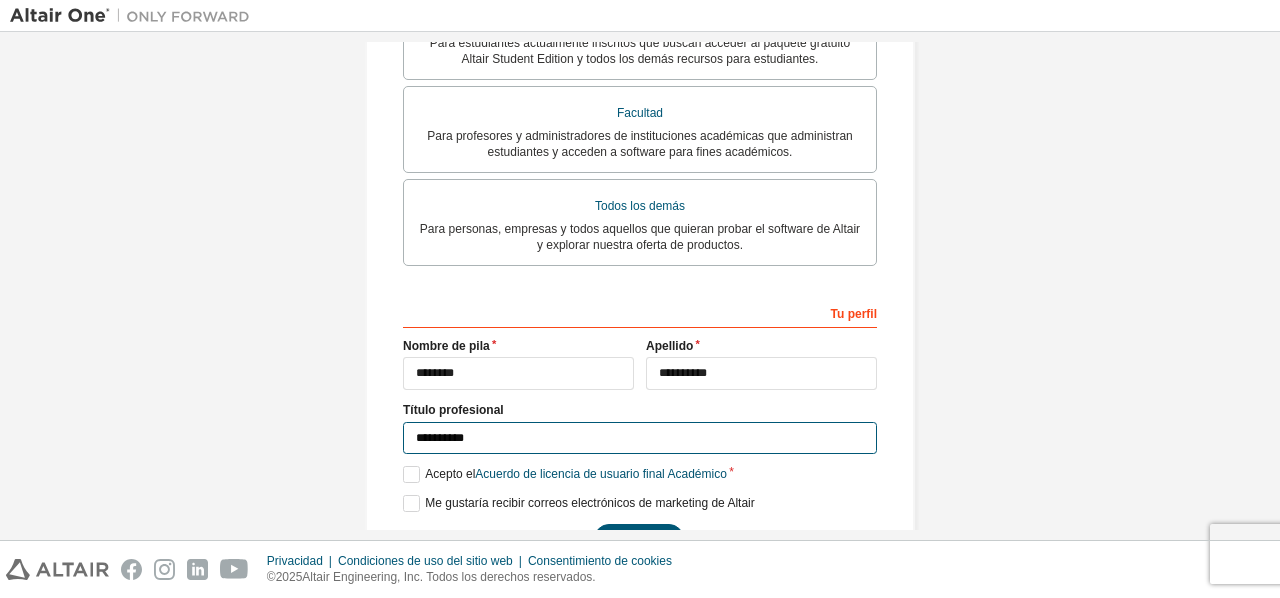 click on "**********" at bounding box center (640, 438) 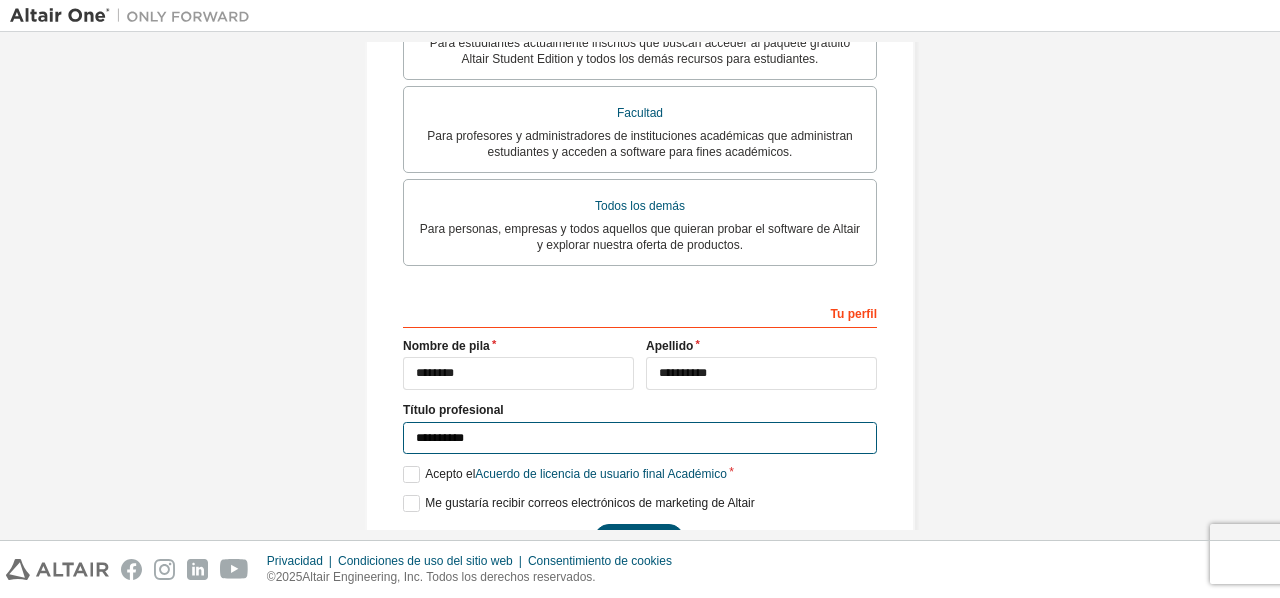 click on "**********" at bounding box center [640, 438] 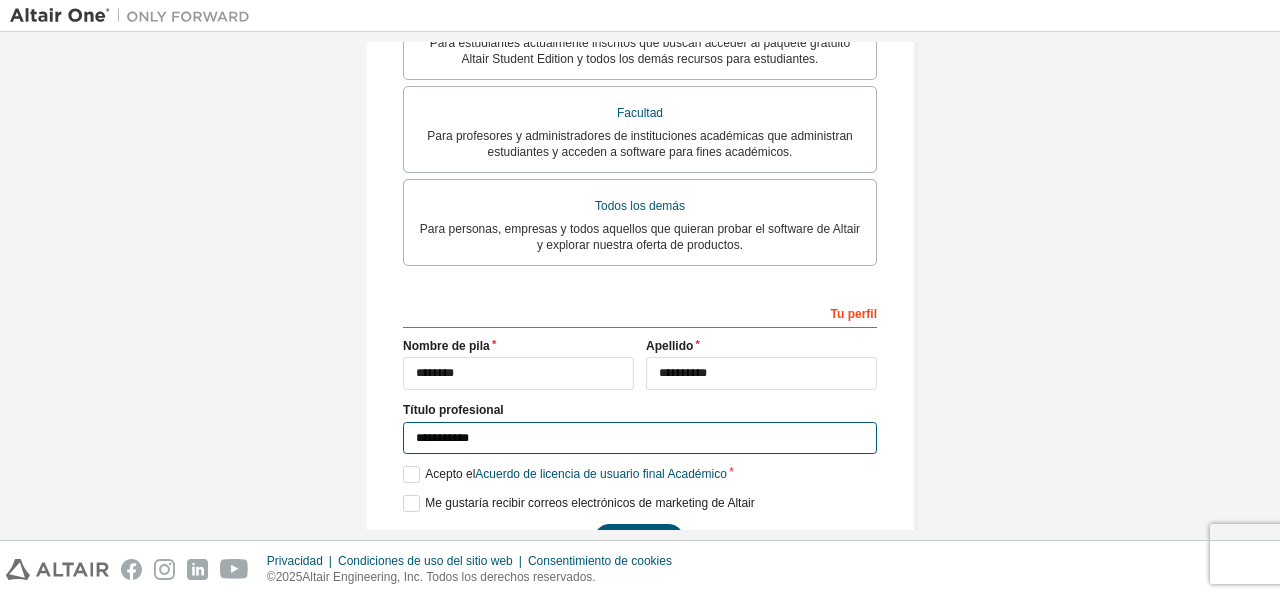 type on "**********" 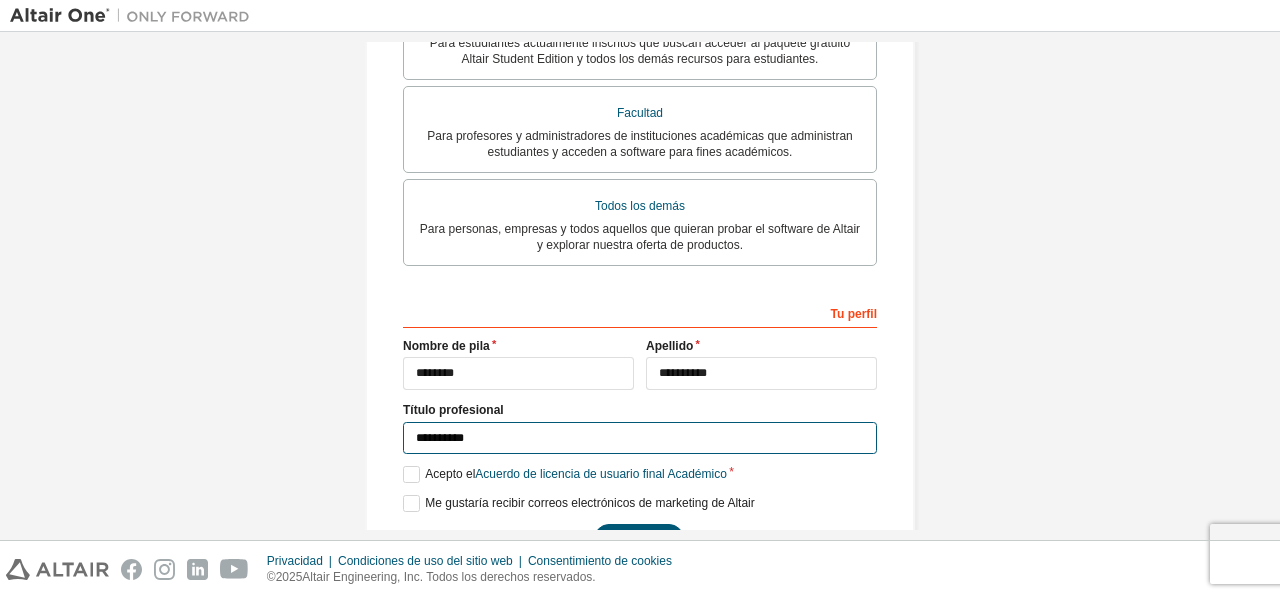 scroll, scrollTop: 658, scrollLeft: 0, axis: vertical 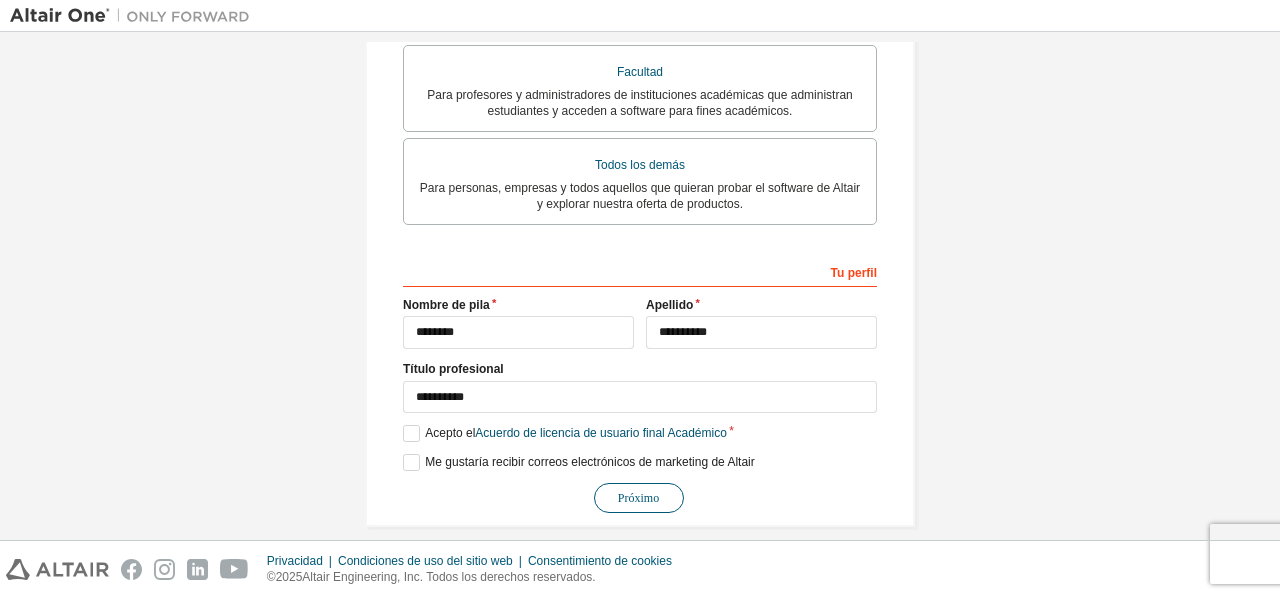 click on "Próximo" at bounding box center (639, 498) 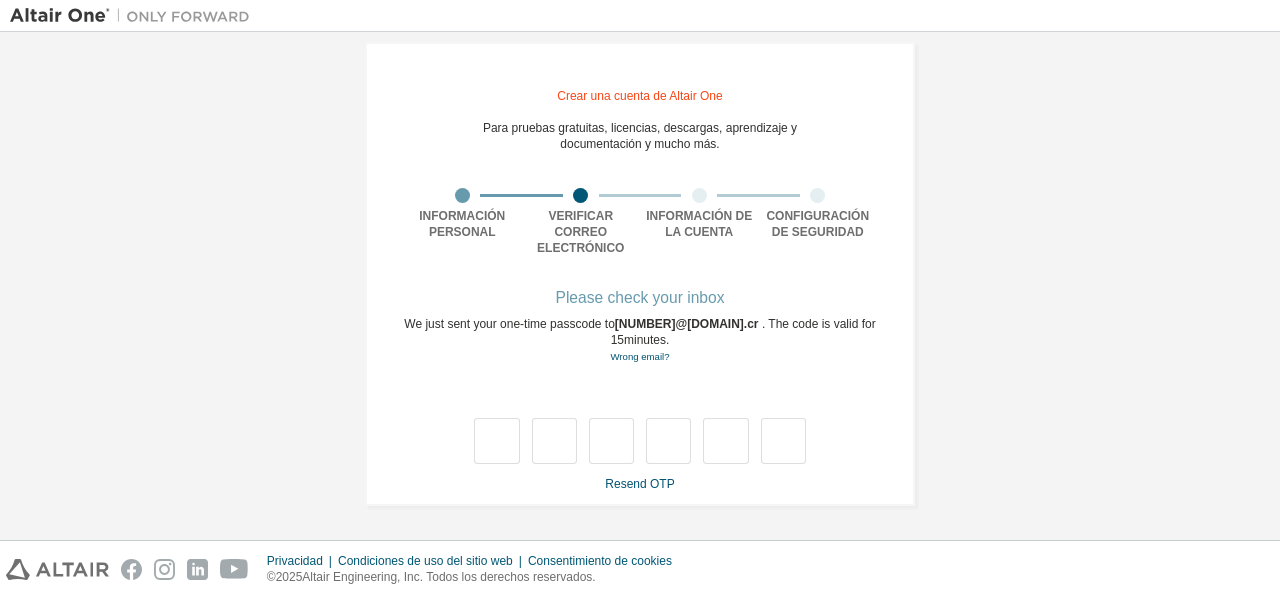 scroll, scrollTop: 8, scrollLeft: 0, axis: vertical 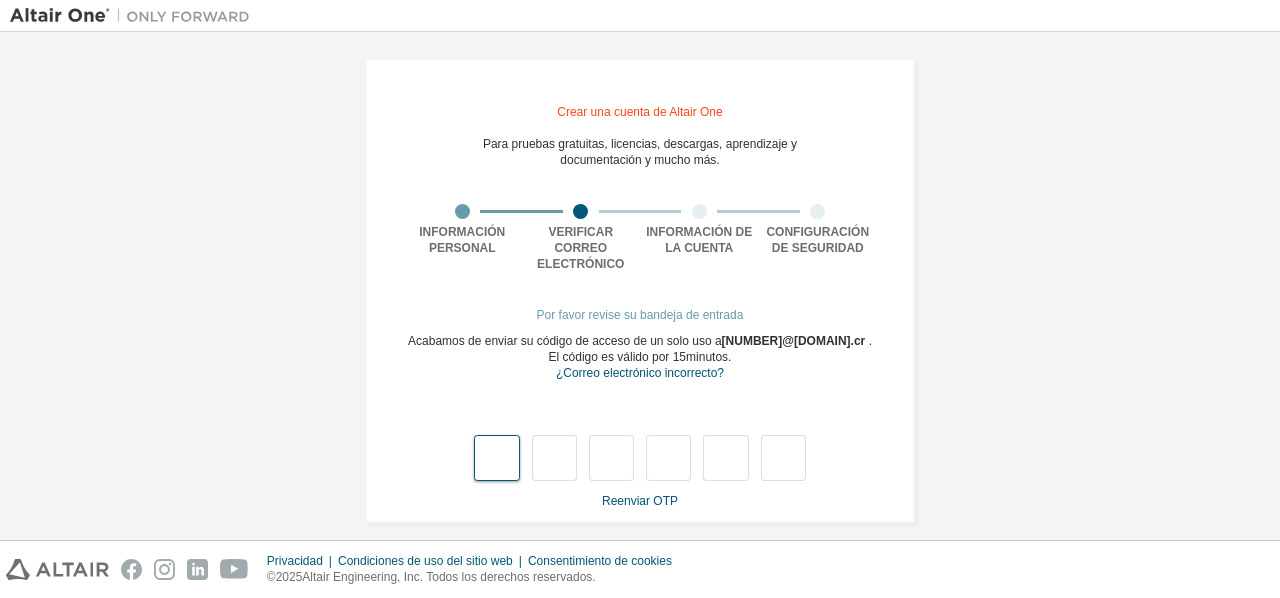 type on "*" 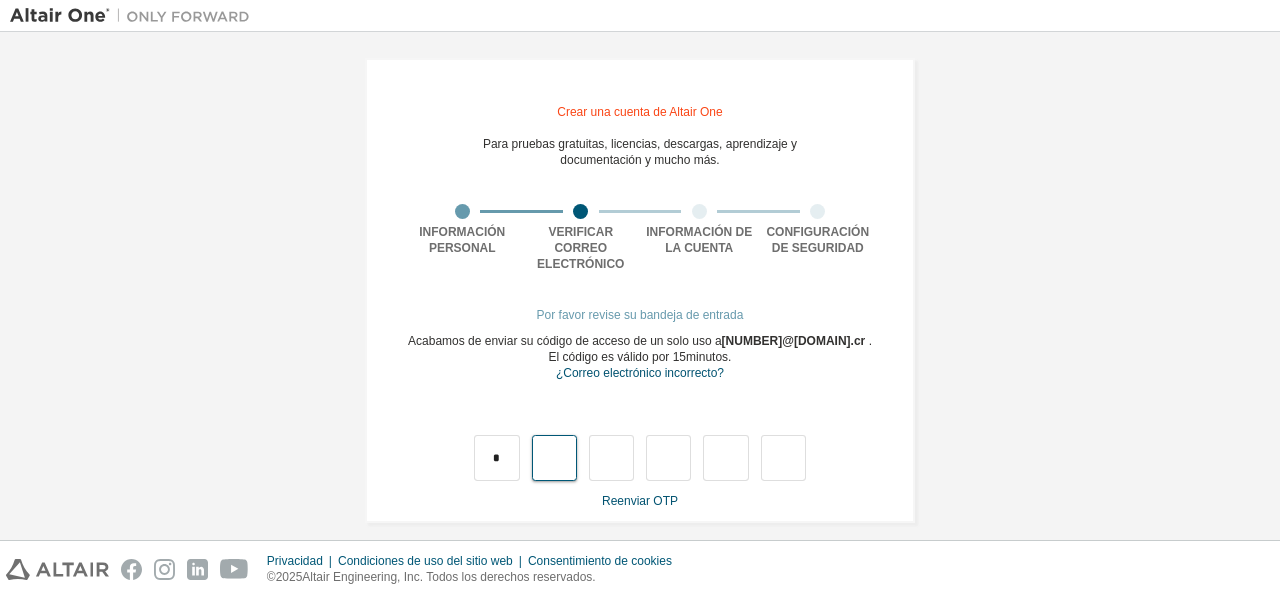 type on "*" 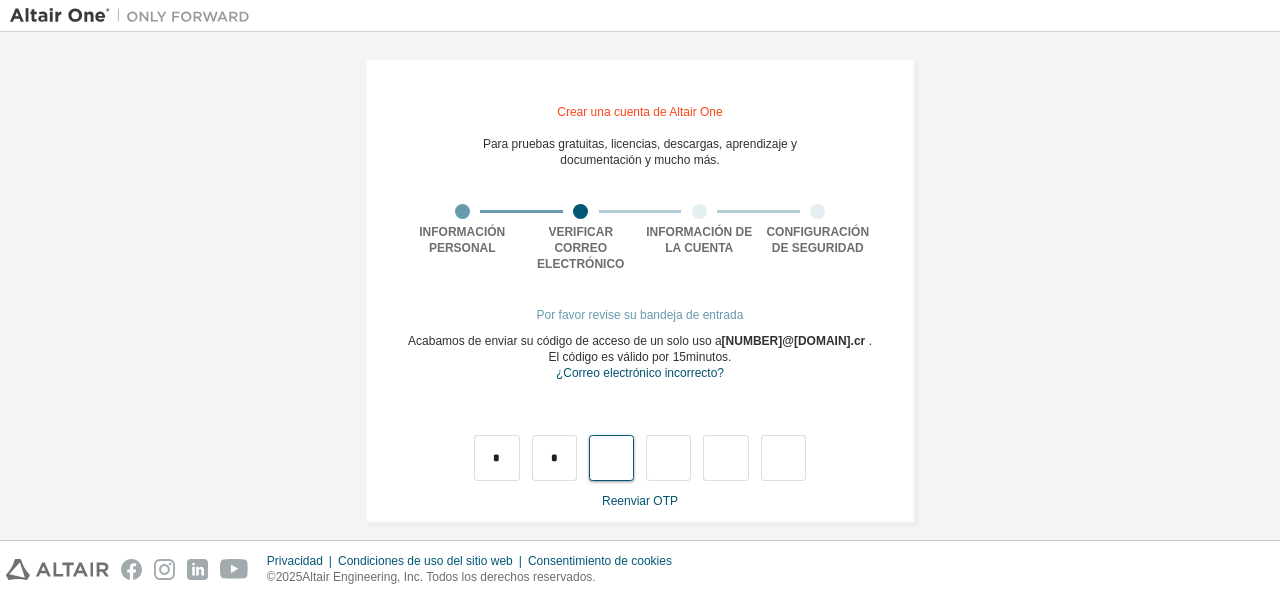 type on "*" 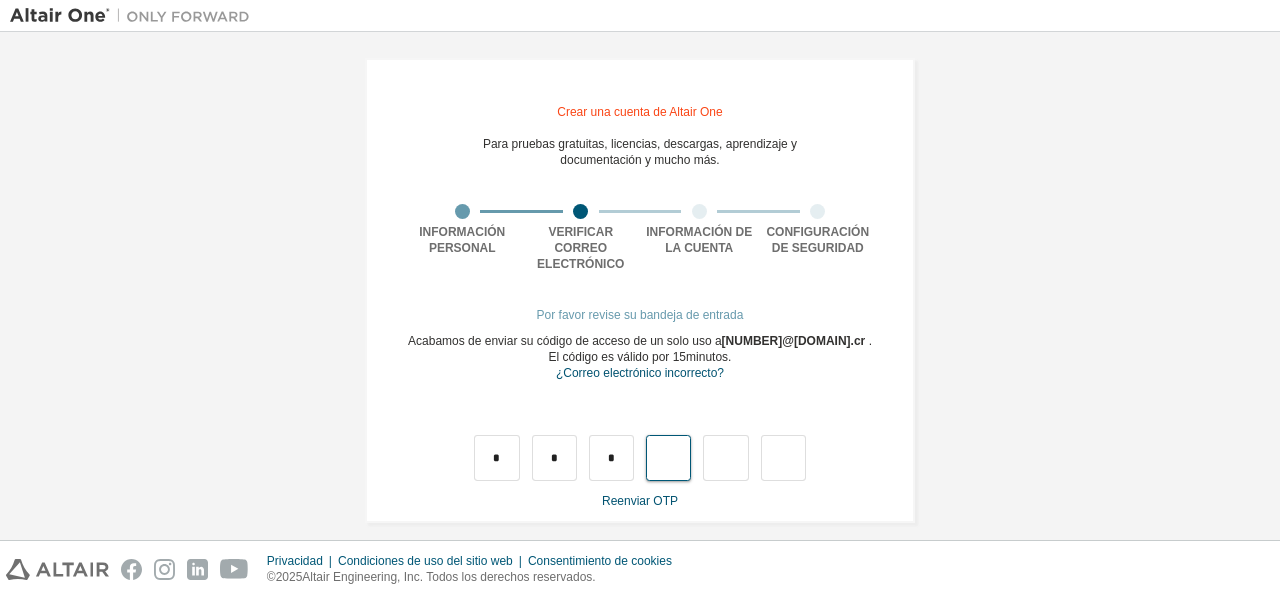 type on "*" 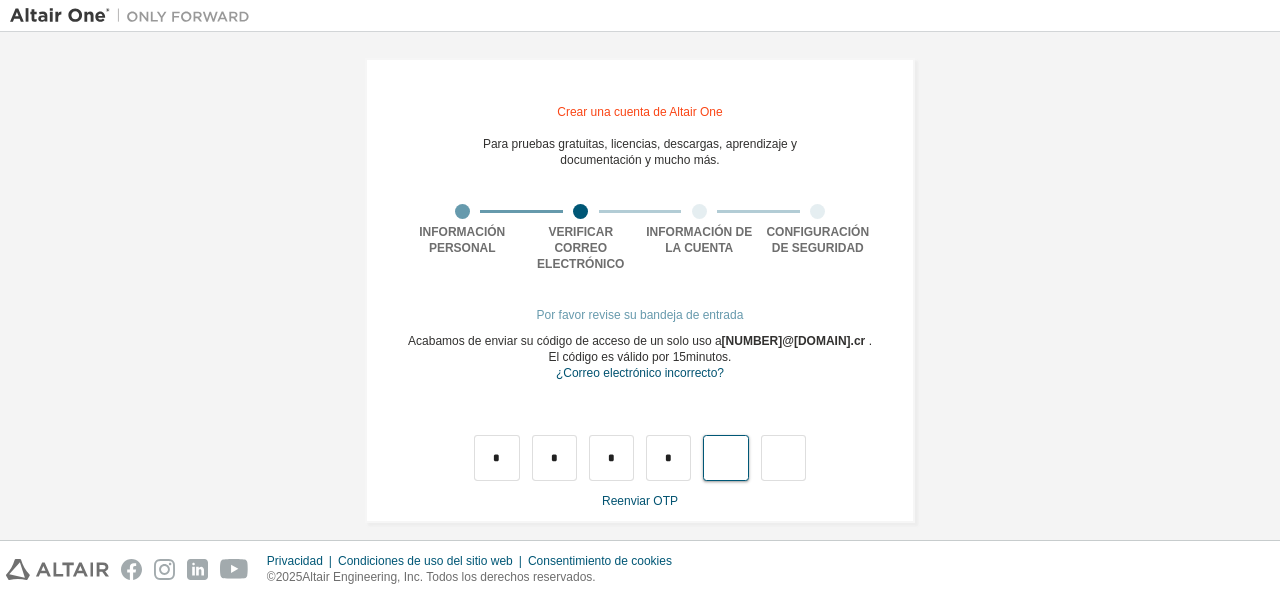 type on "*" 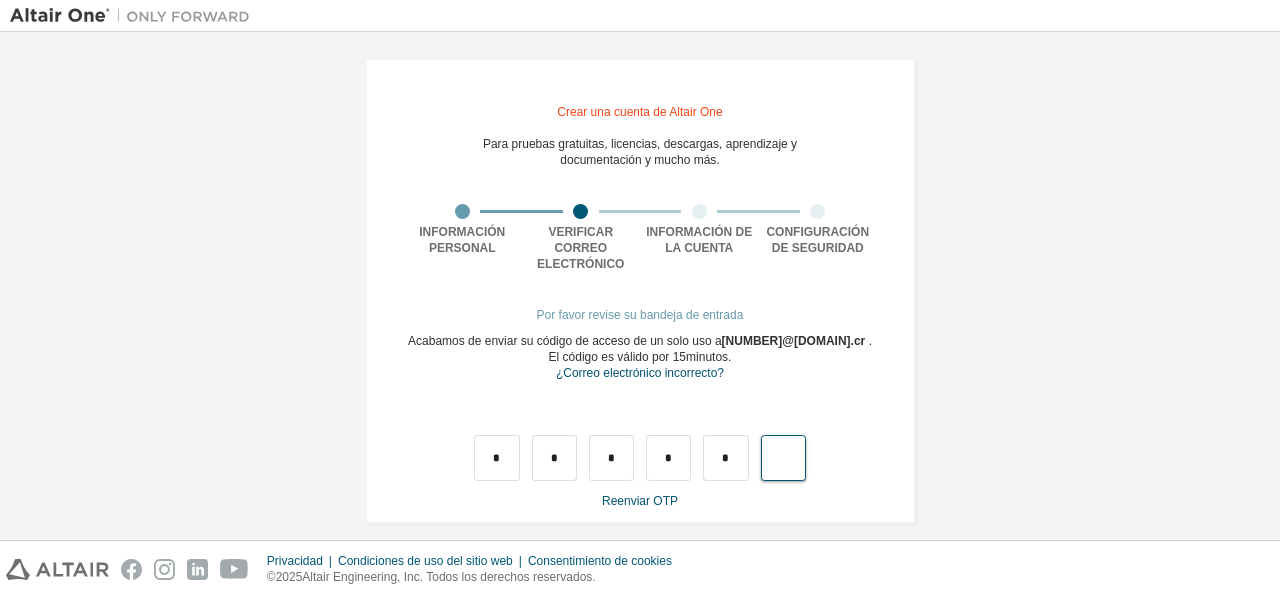 type on "*" 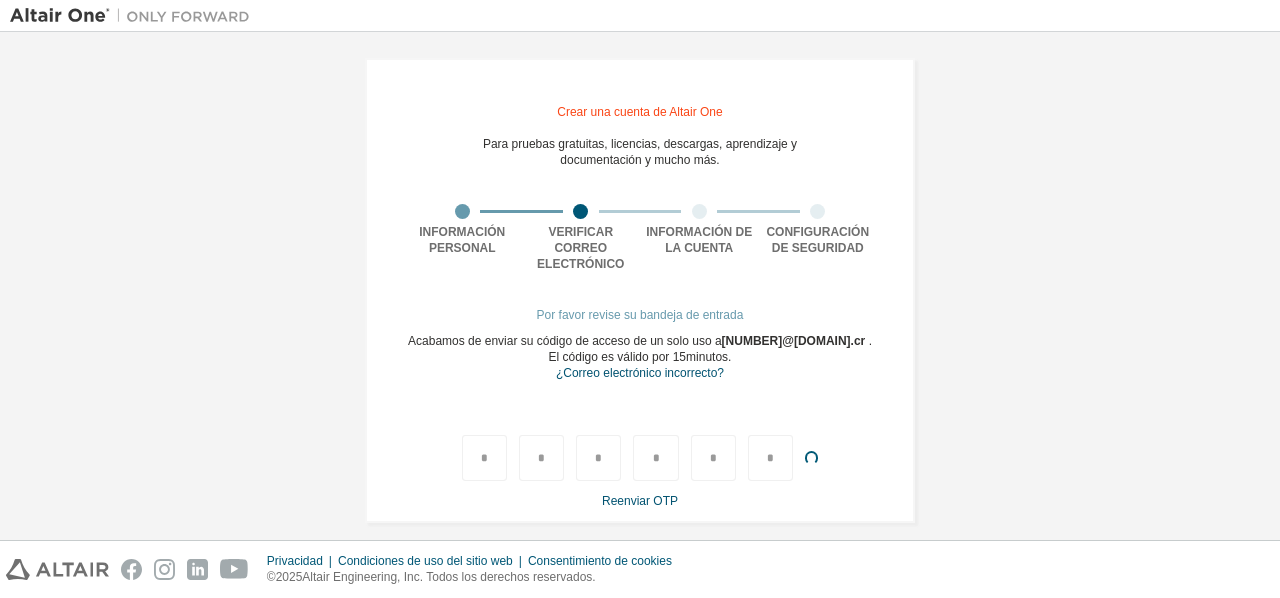 scroll, scrollTop: 0, scrollLeft: 0, axis: both 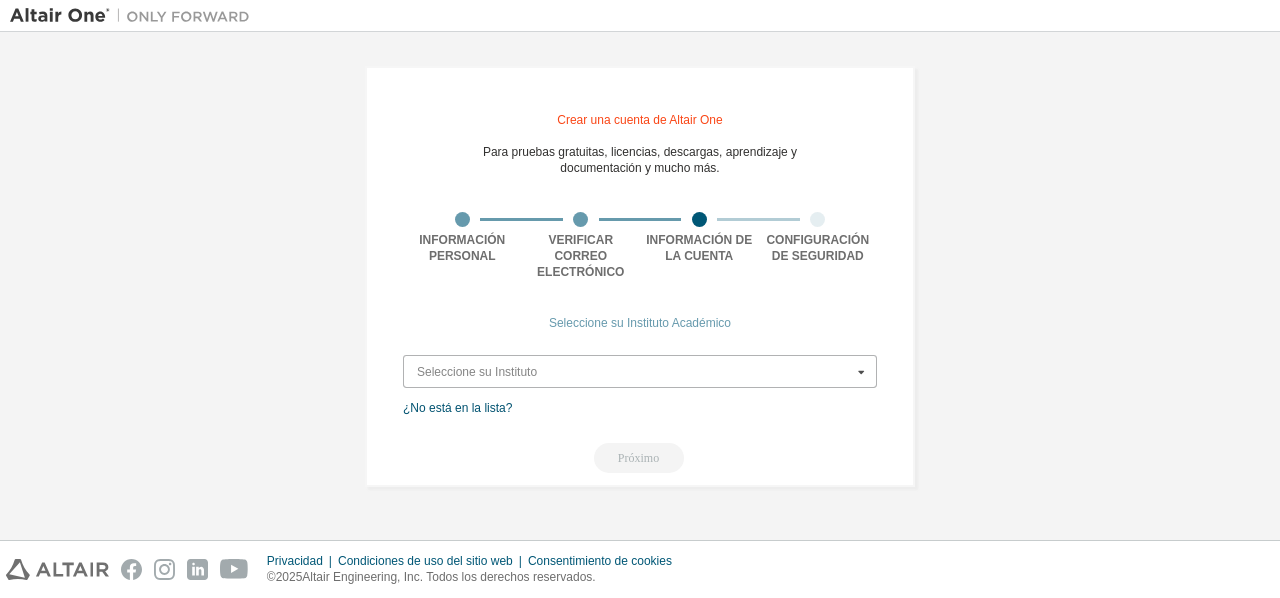click at bounding box center (641, 371) 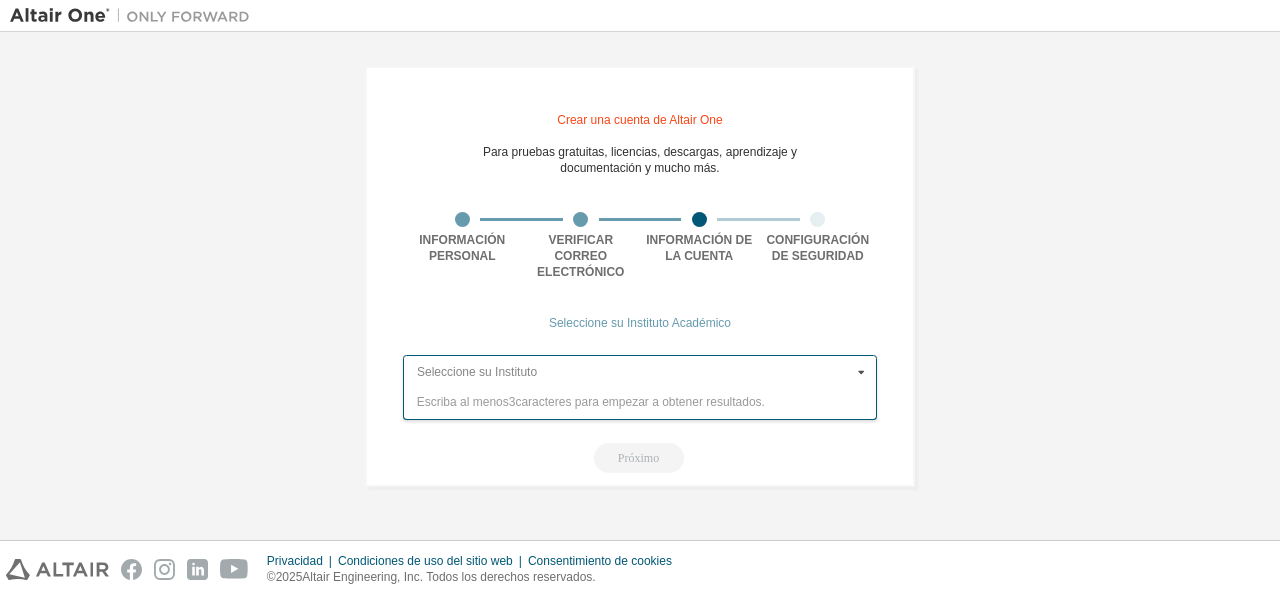 click at bounding box center [641, 371] 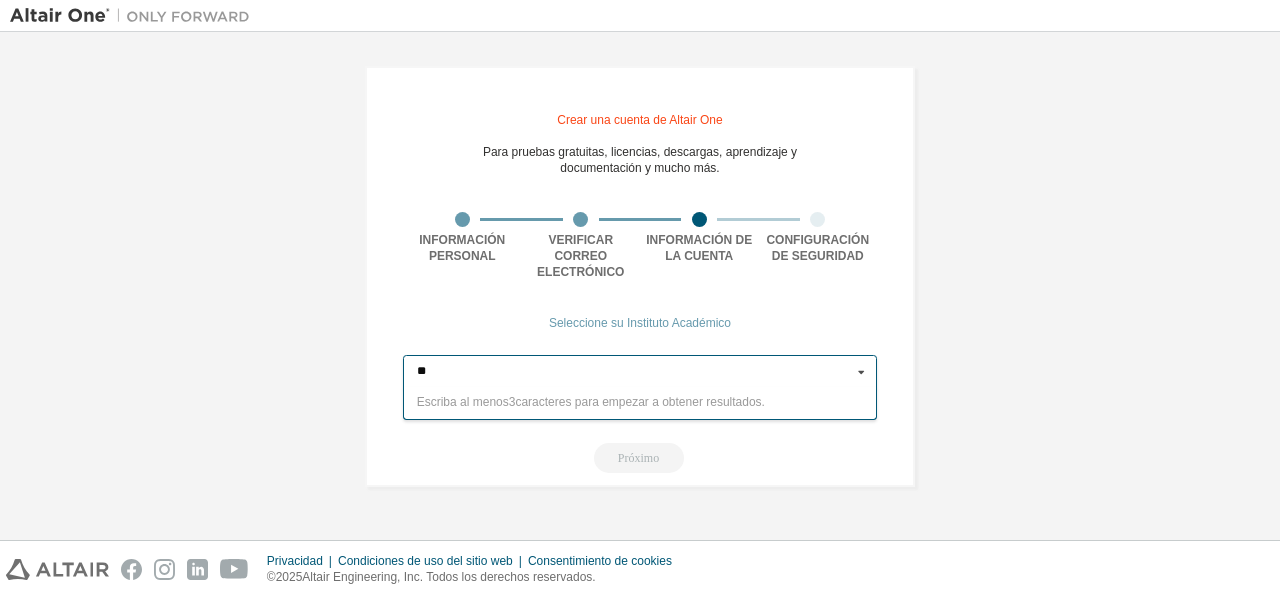 type on "***" 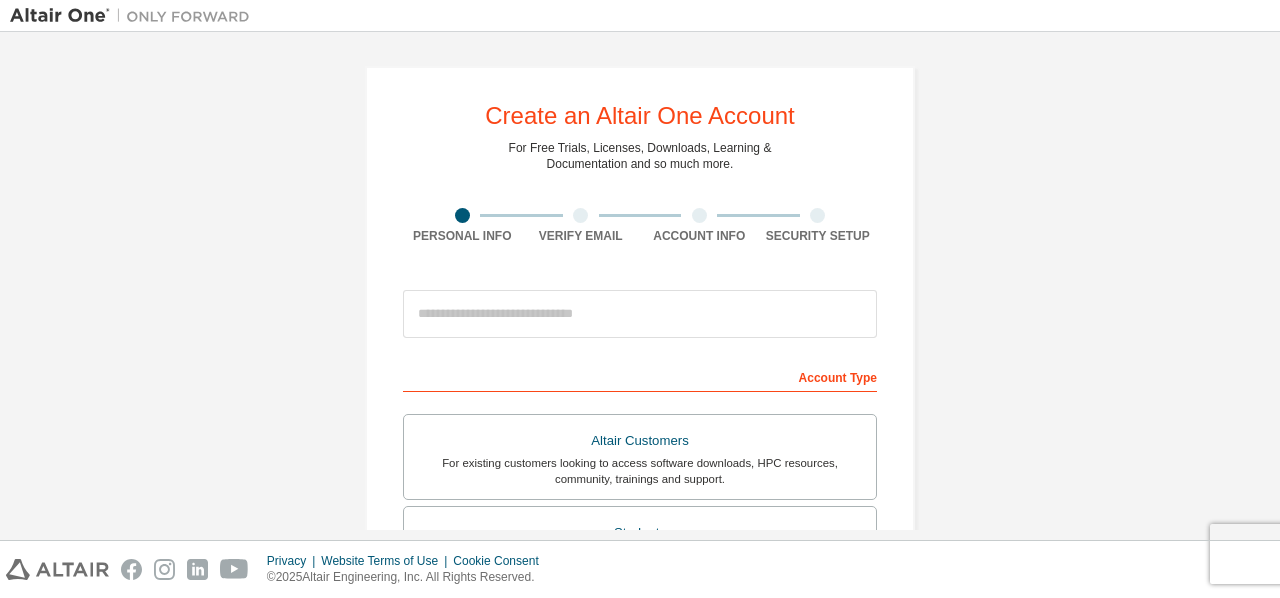 scroll, scrollTop: 0, scrollLeft: 0, axis: both 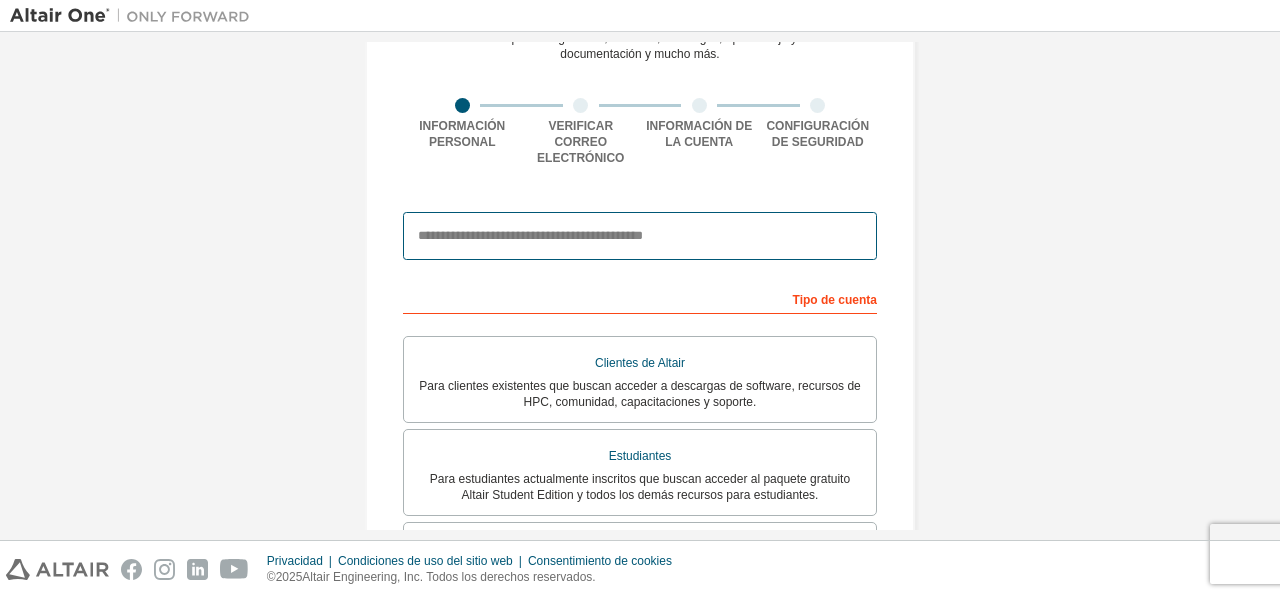 click at bounding box center (640, 236) 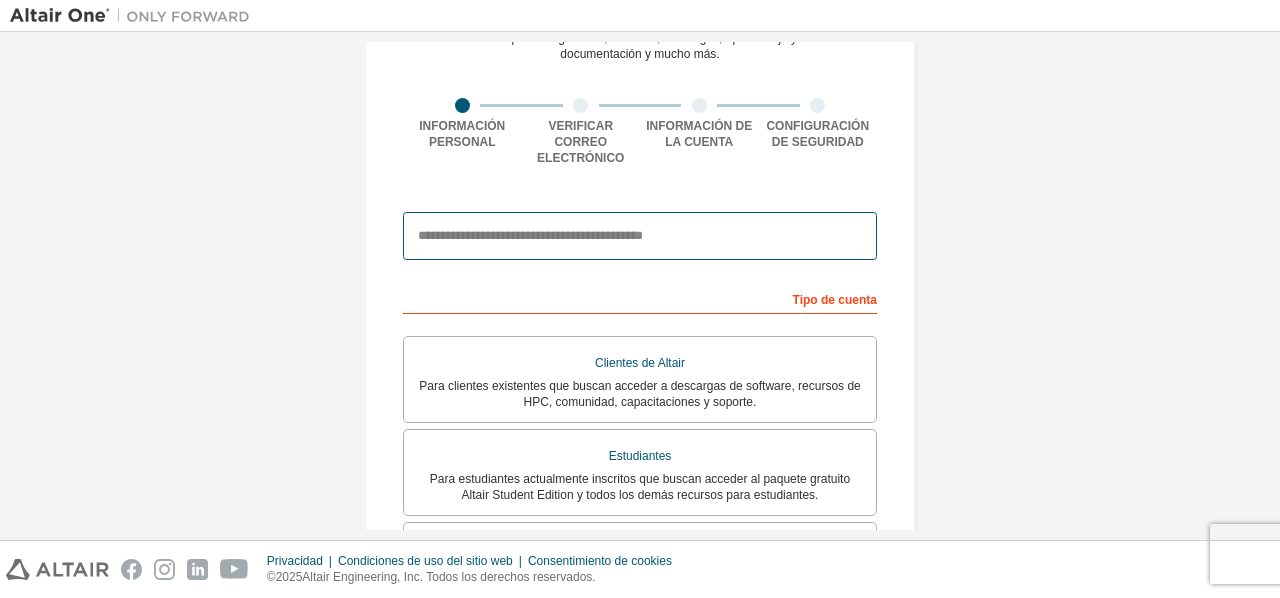 paste on "**********" 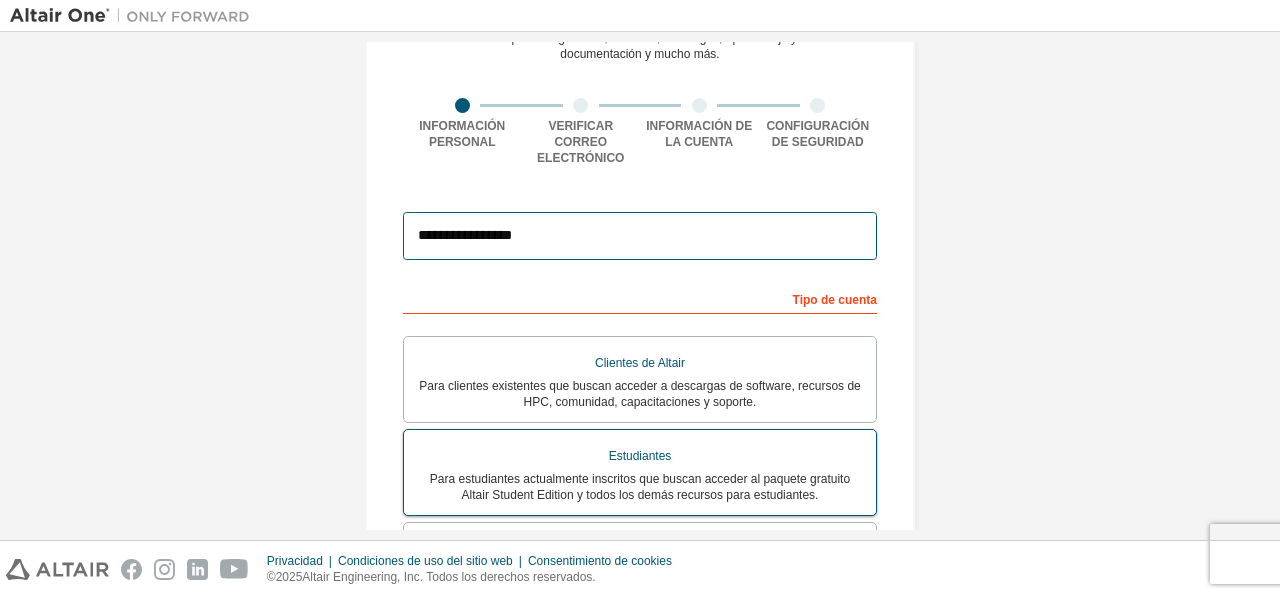 type on "**********" 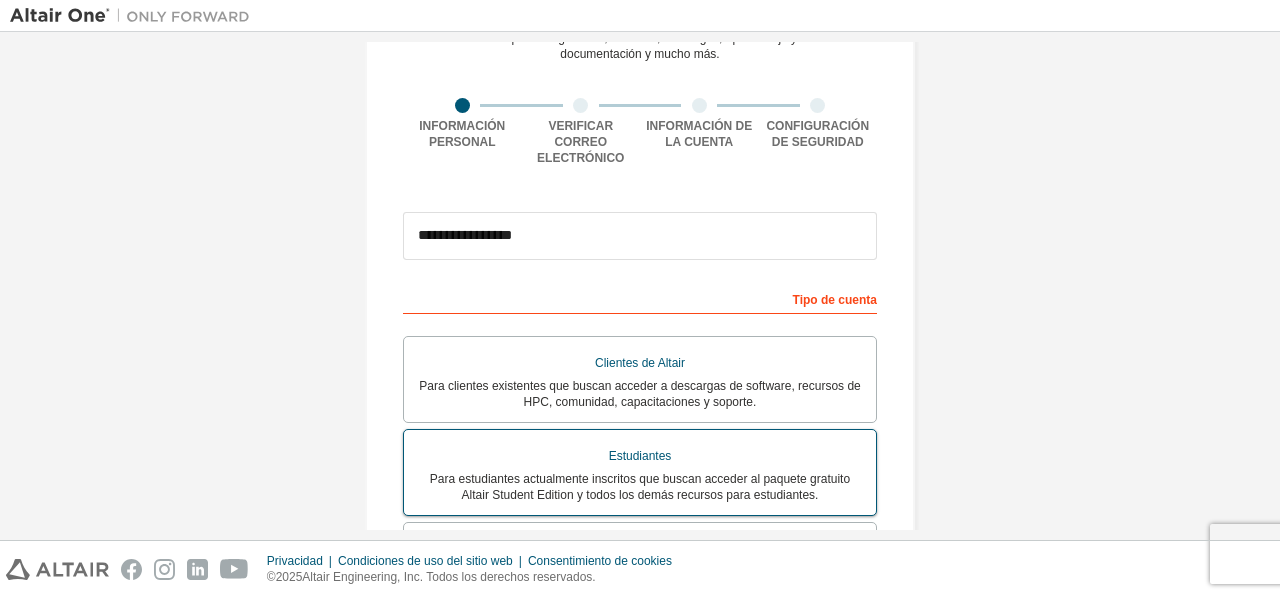 click on "Estudiantes" at bounding box center (640, 456) 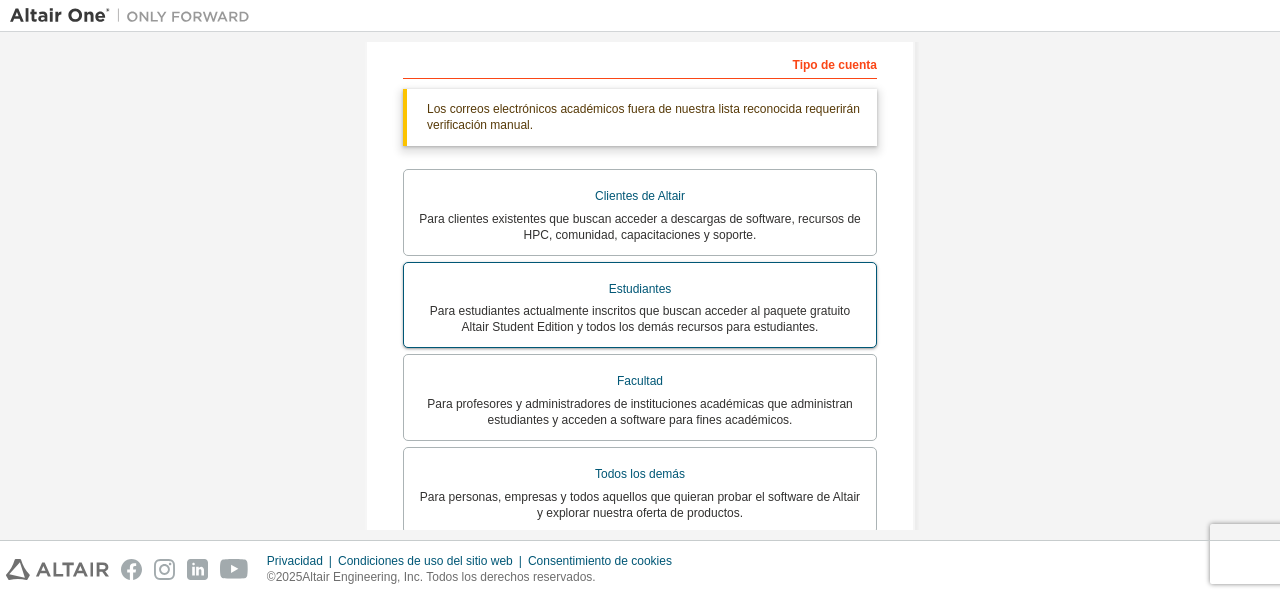 scroll, scrollTop: 658, scrollLeft: 0, axis: vertical 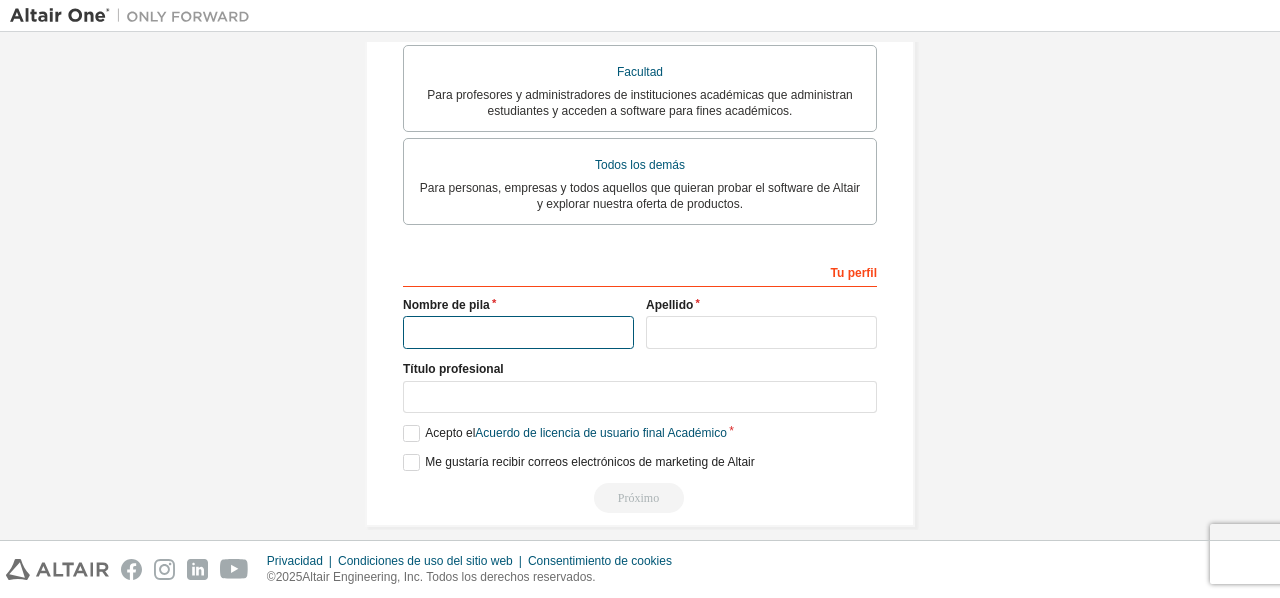 click at bounding box center [518, 332] 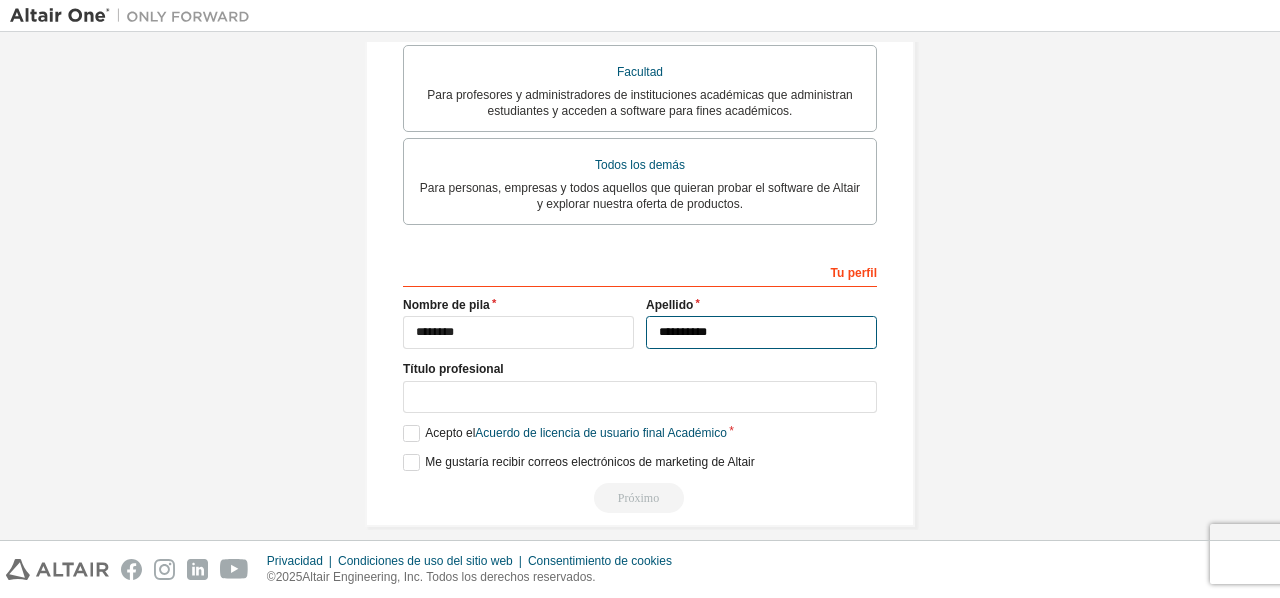 click on "**********" at bounding box center [761, 332] 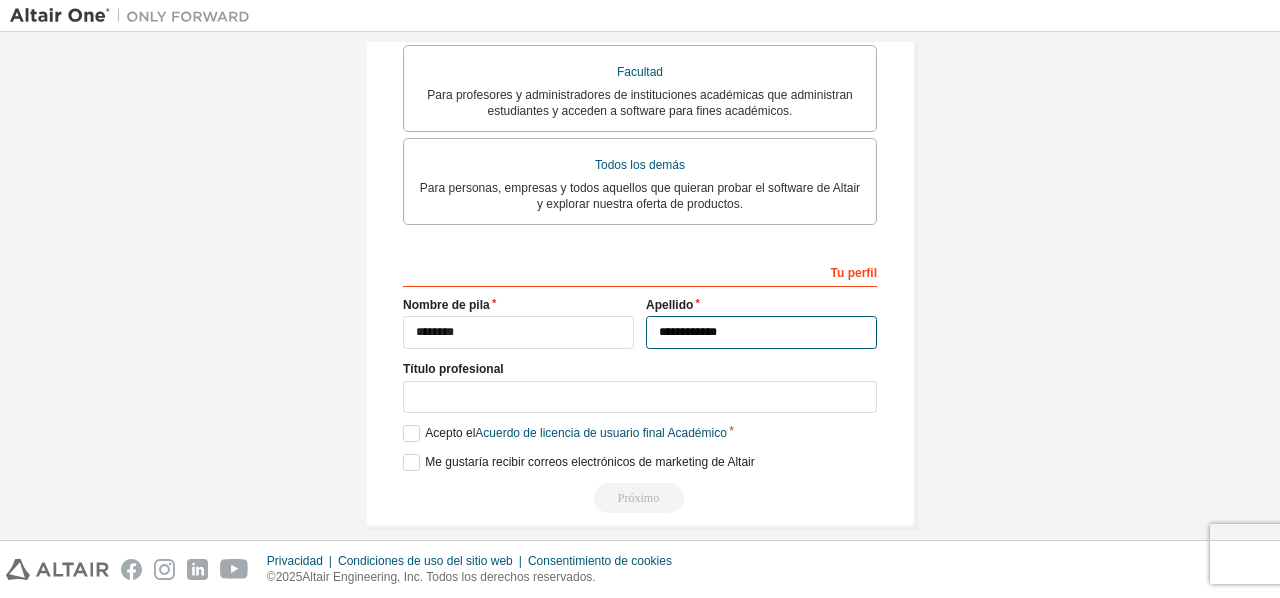type on "**********" 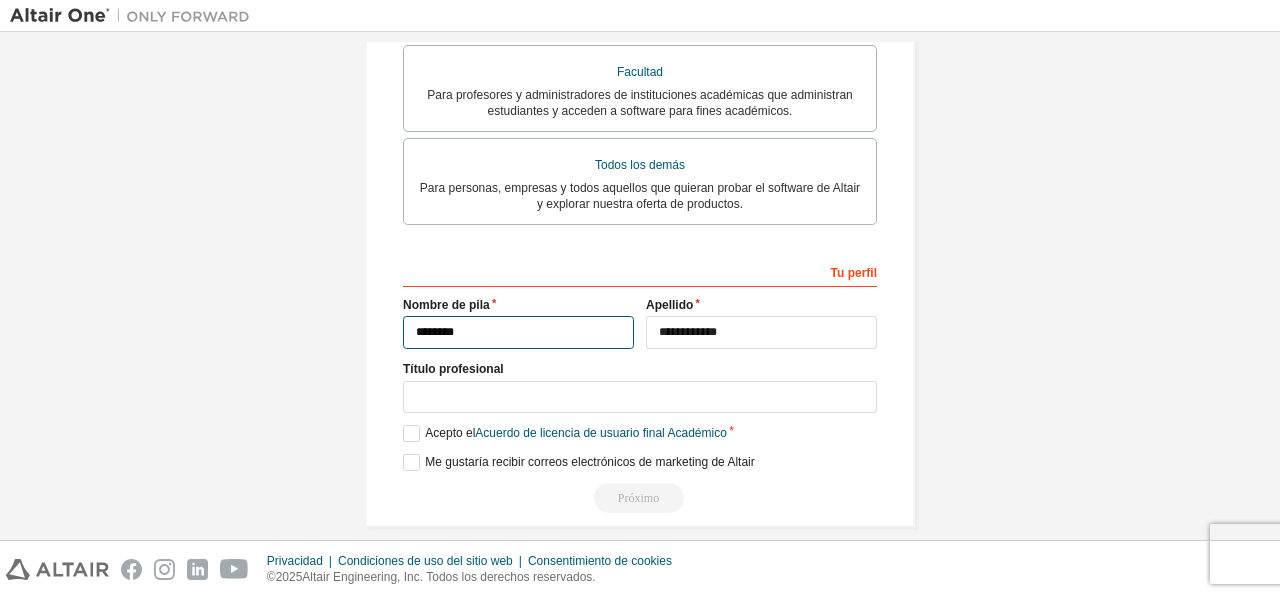 click on "********" at bounding box center (518, 332) 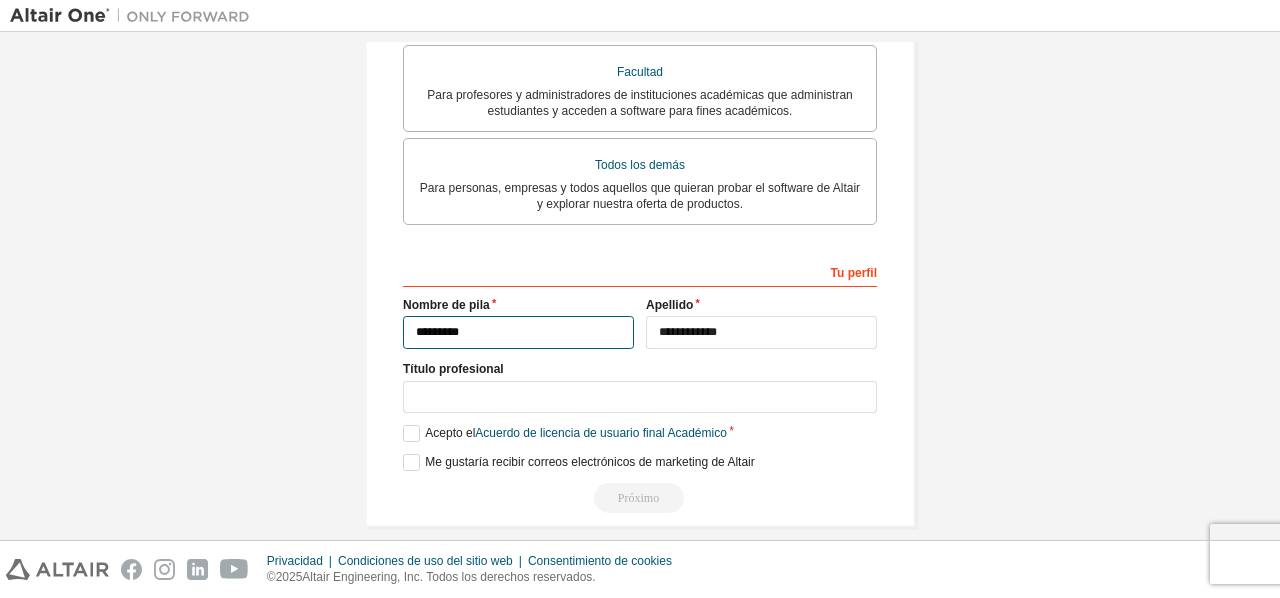 type on "********" 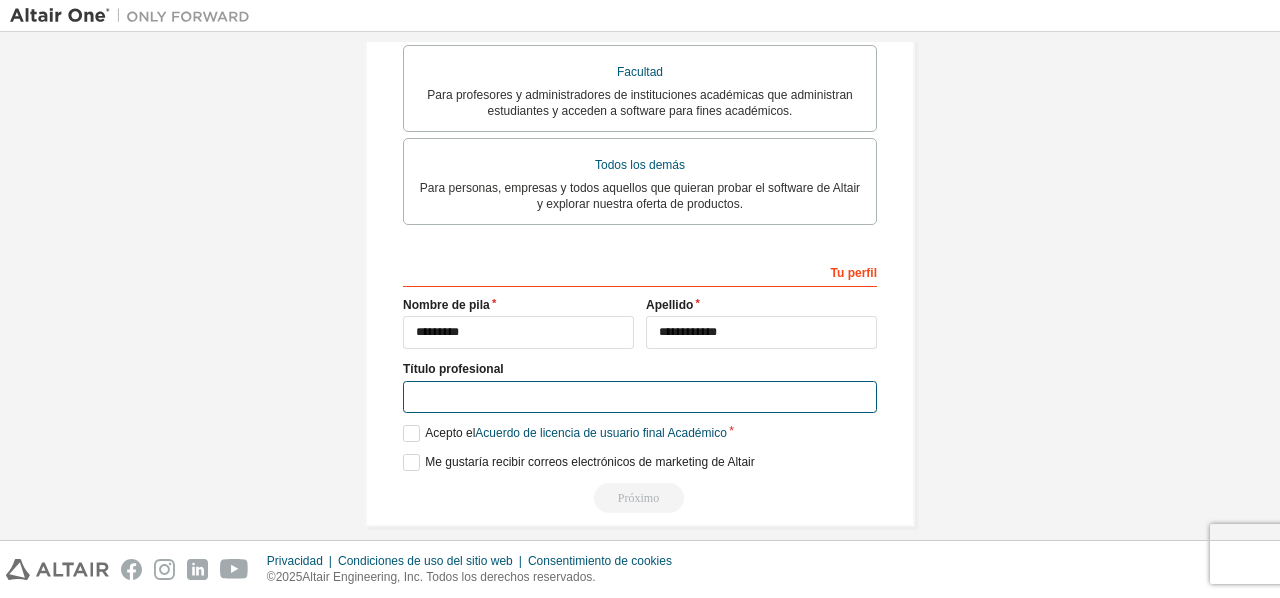click at bounding box center [640, 397] 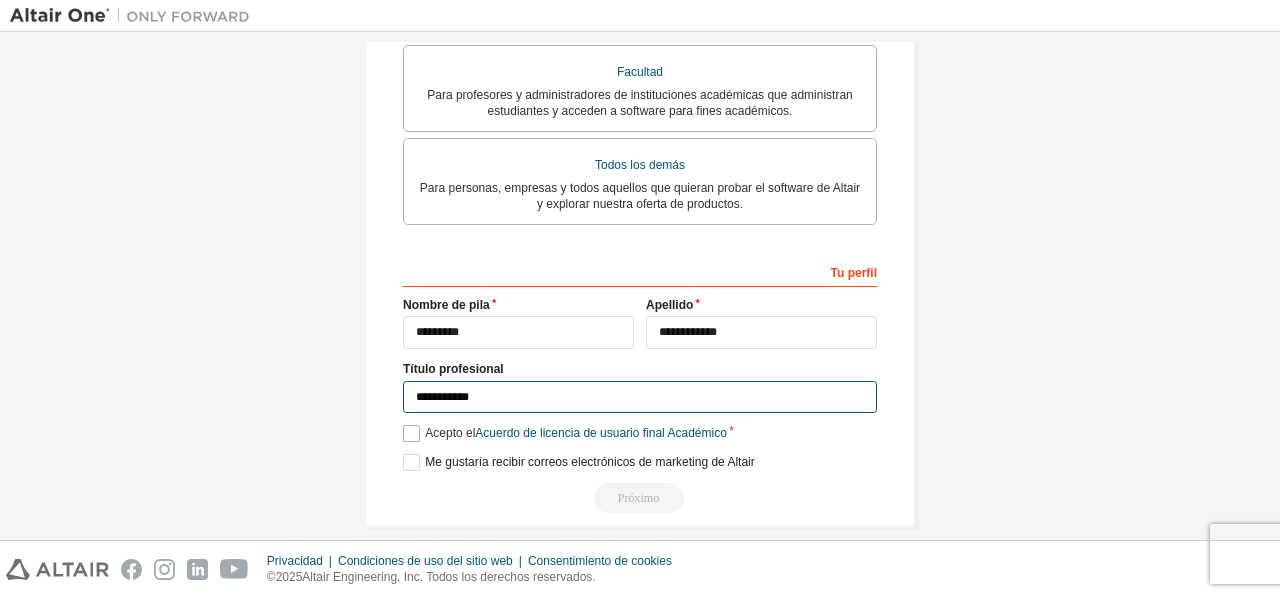 type on "**********" 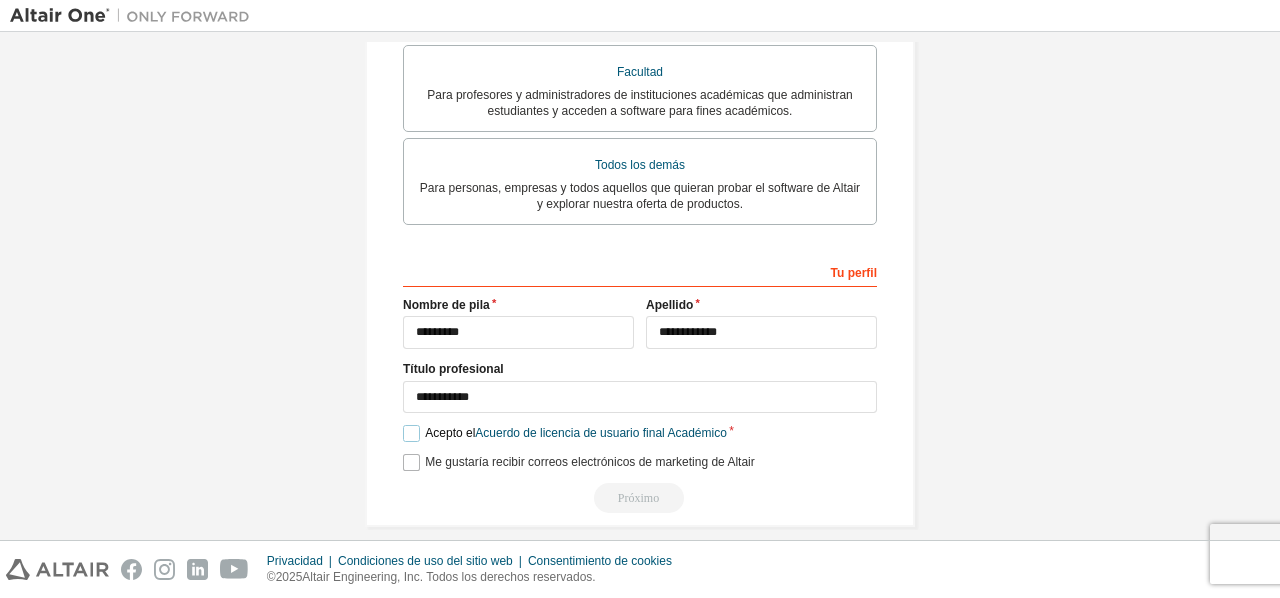 drag, startPoint x: 405, startPoint y: 411, endPoint x: 406, endPoint y: 441, distance: 30.016663 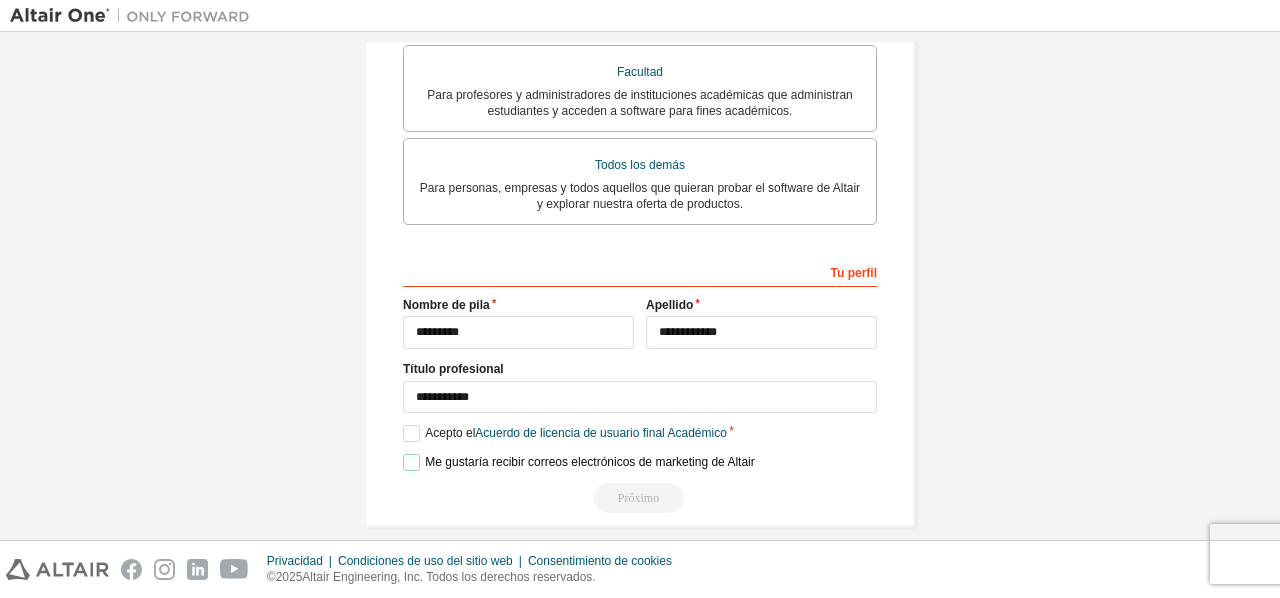 click on "Me gustaría recibir correos electrónicos de marketing de Altair" at bounding box center [579, 462] 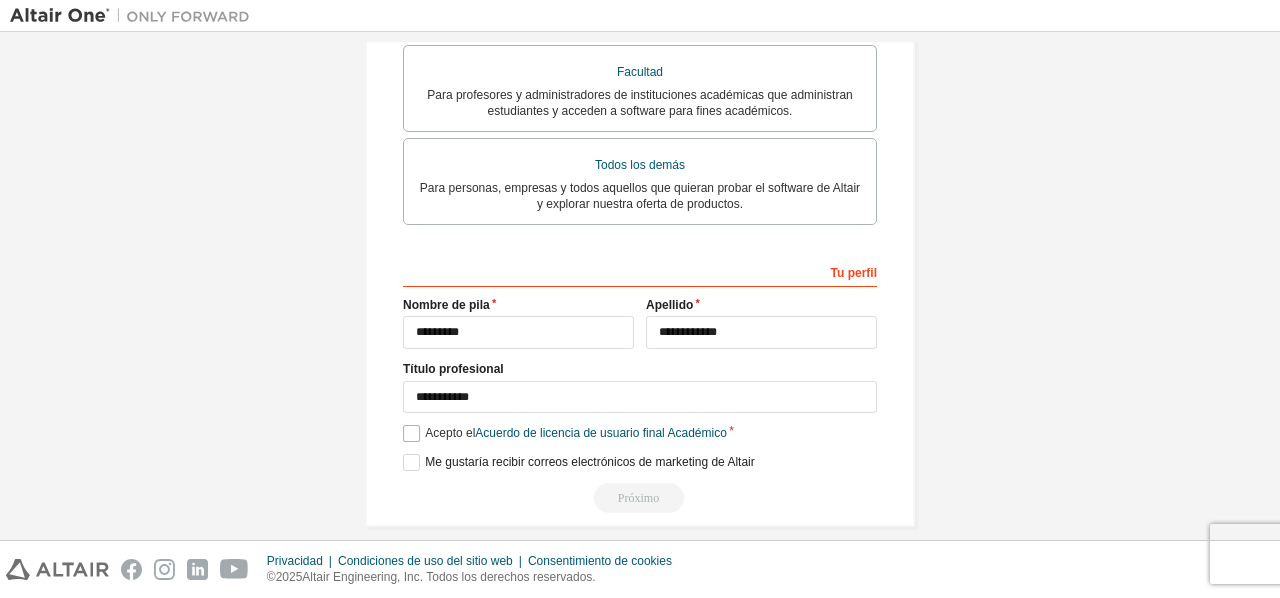 click on "**********" at bounding box center (640, 384) 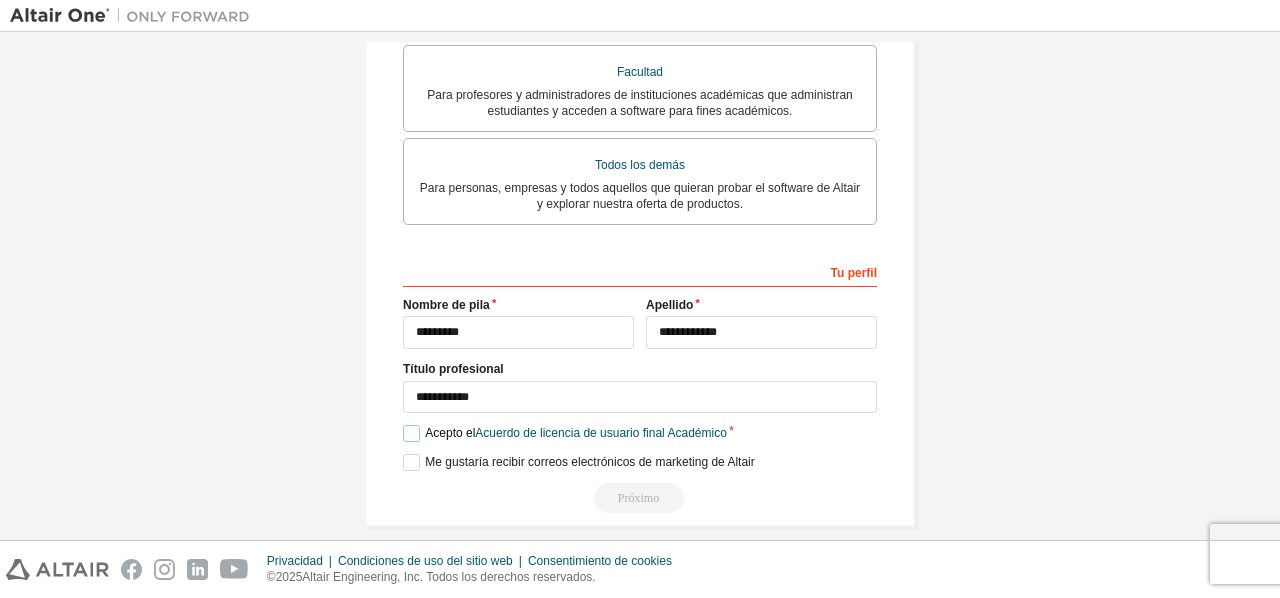 click on "Acepto el  Acuerdo de licencia de usuario final   Académico" at bounding box center [565, 433] 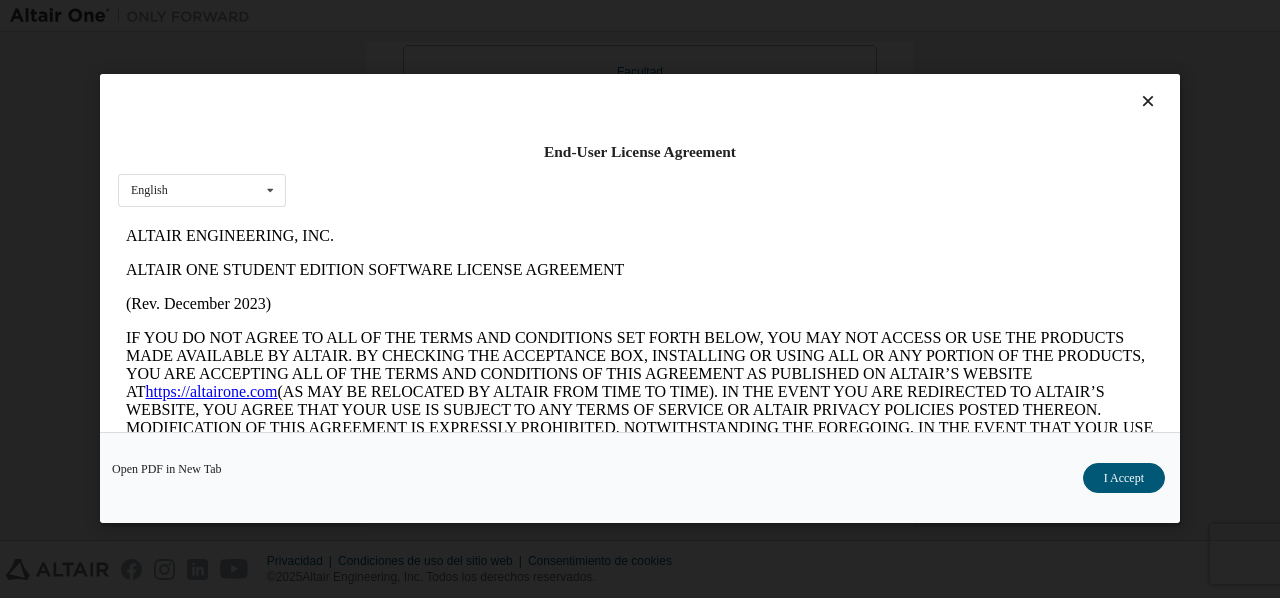 scroll, scrollTop: 0, scrollLeft: 0, axis: both 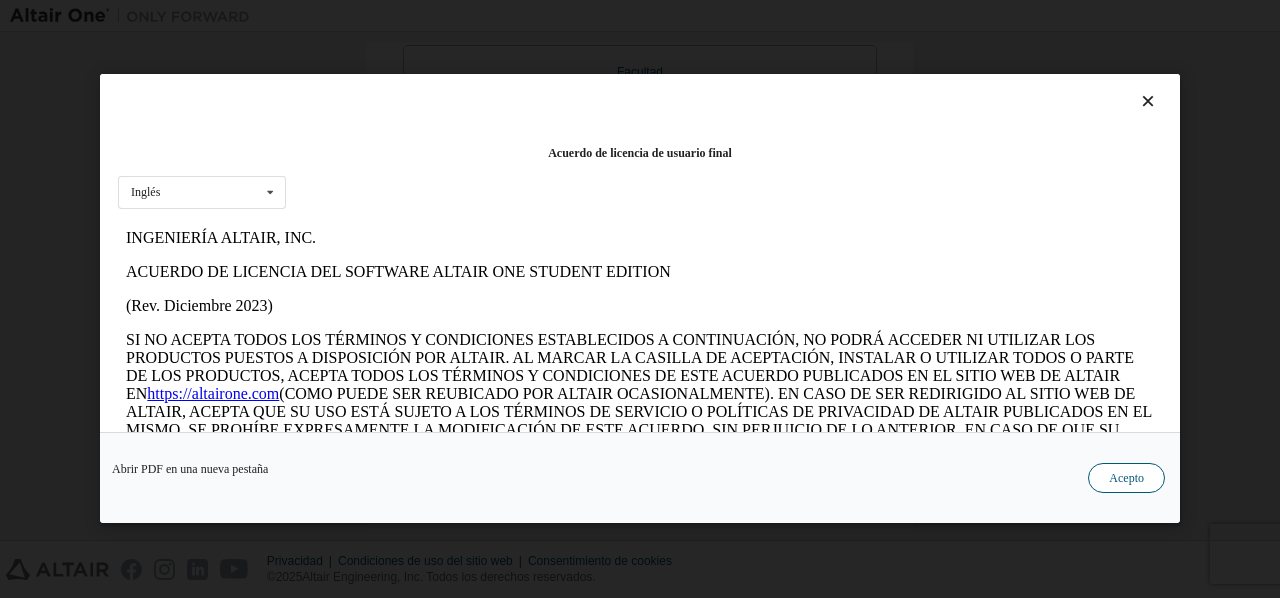 click on "Acepto" at bounding box center [1126, 479] 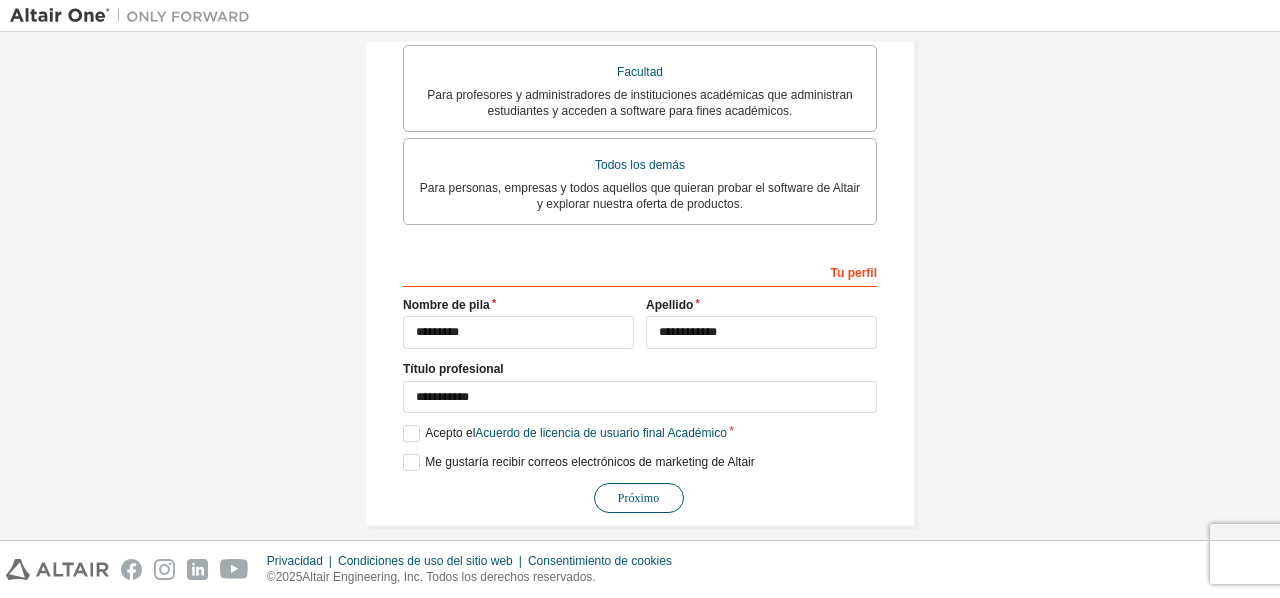 click on "Próximo" at bounding box center [638, 498] 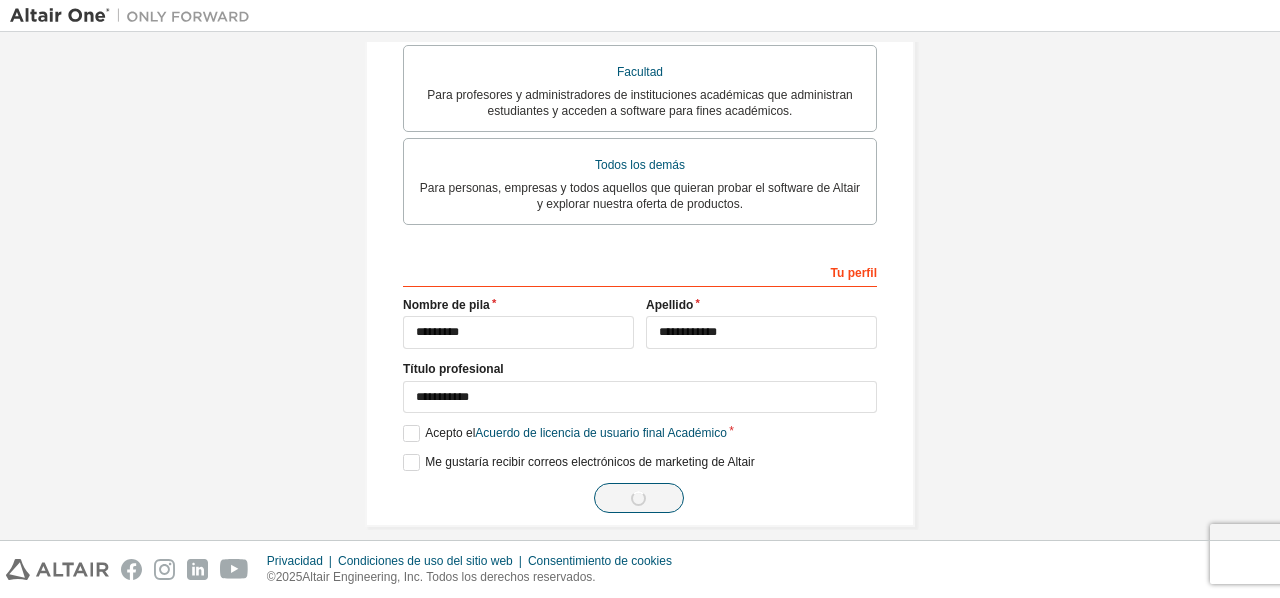 scroll, scrollTop: 8, scrollLeft: 0, axis: vertical 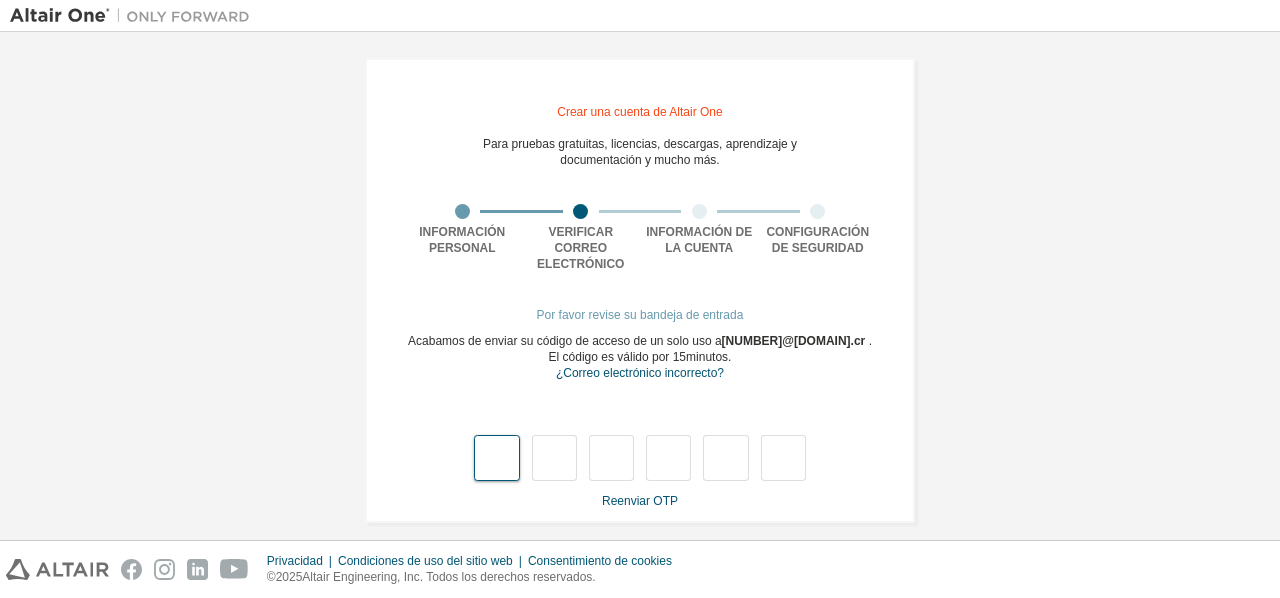 type on "*" 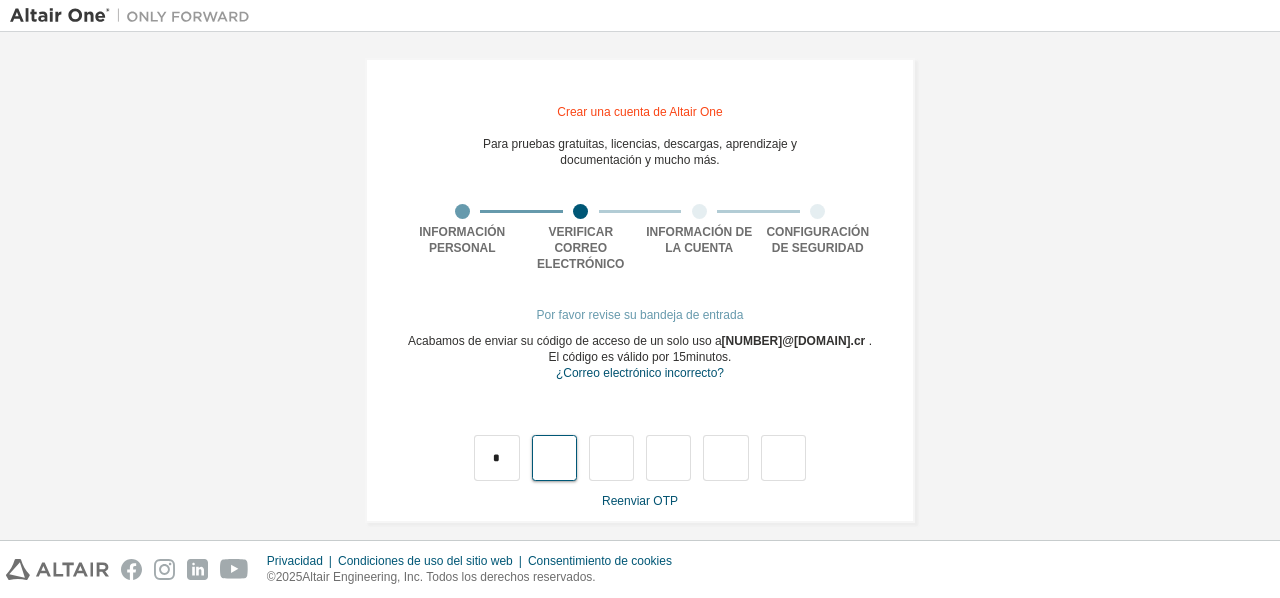 type on "*" 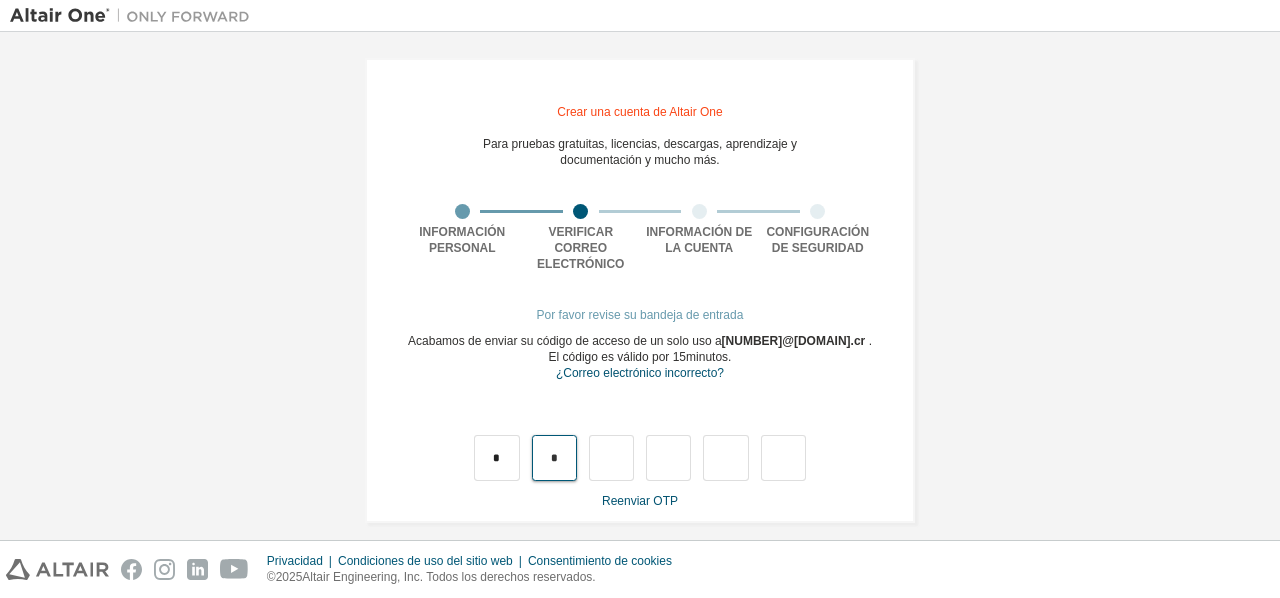 click on "*" at bounding box center (554, 458) 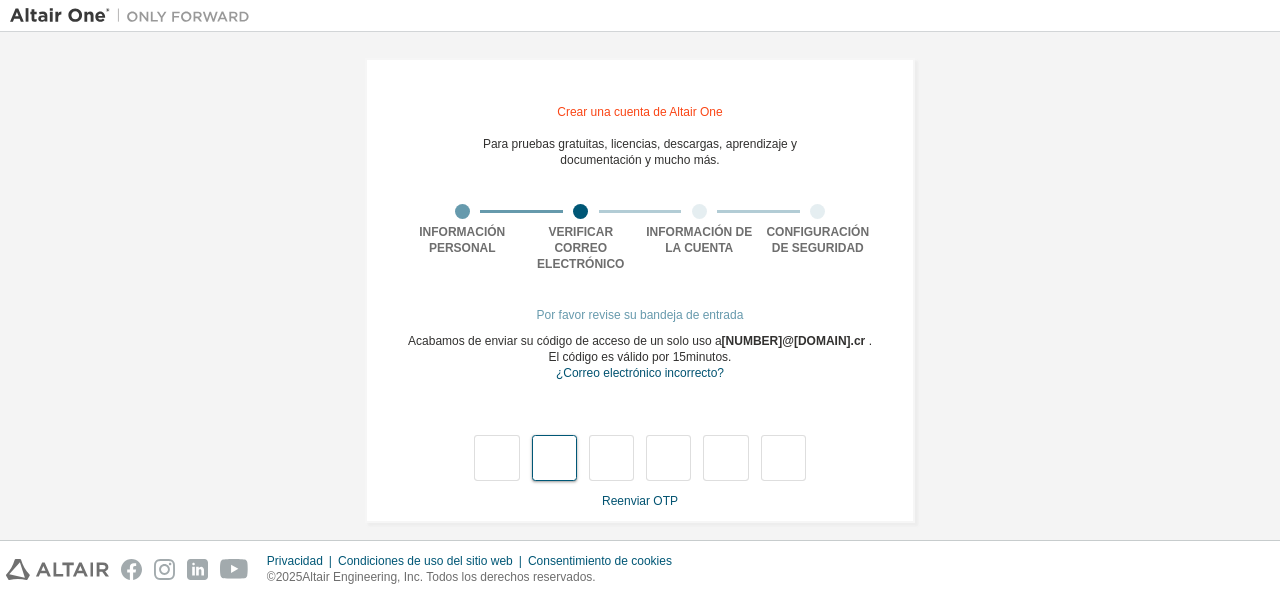 type on "*" 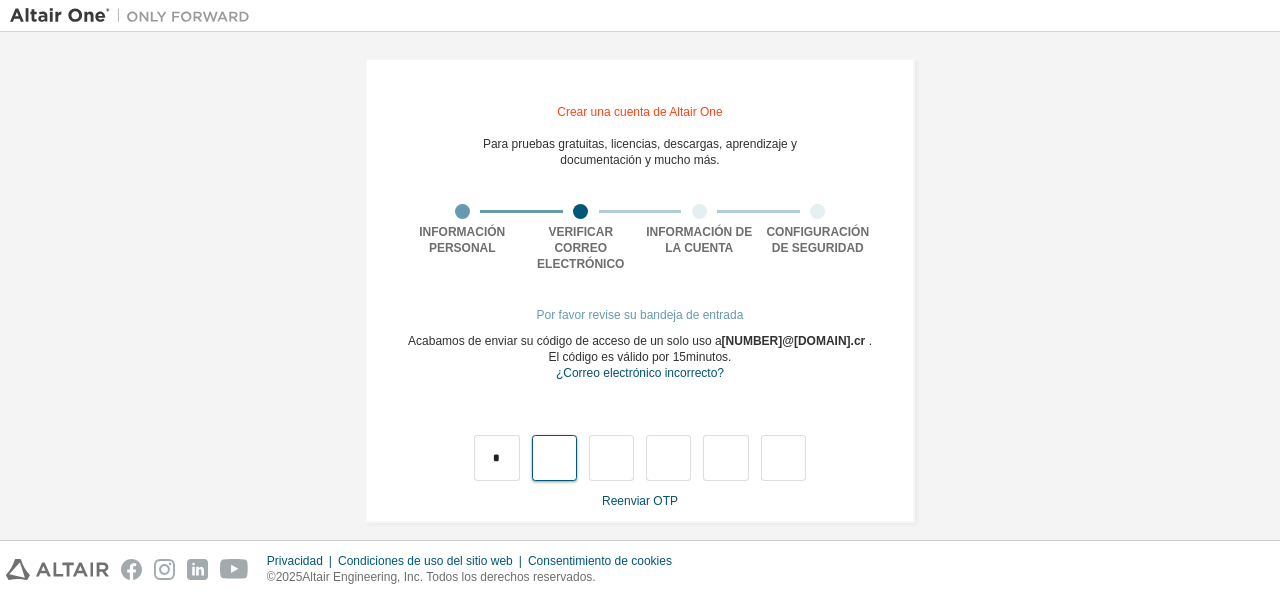 type on "*" 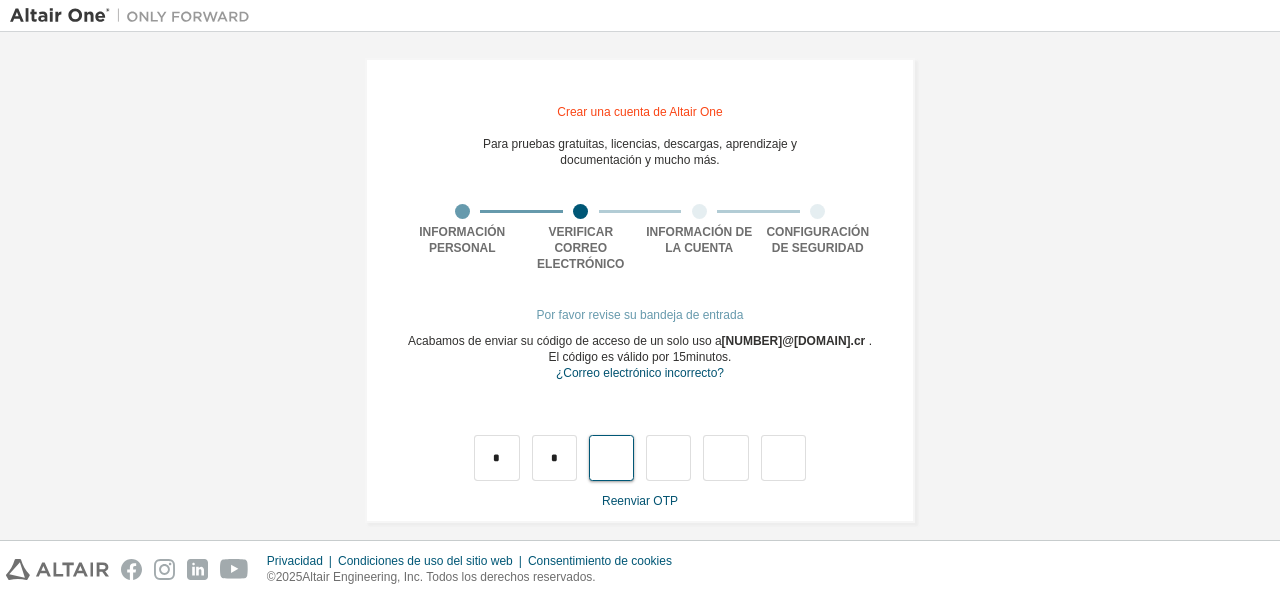 type on "*" 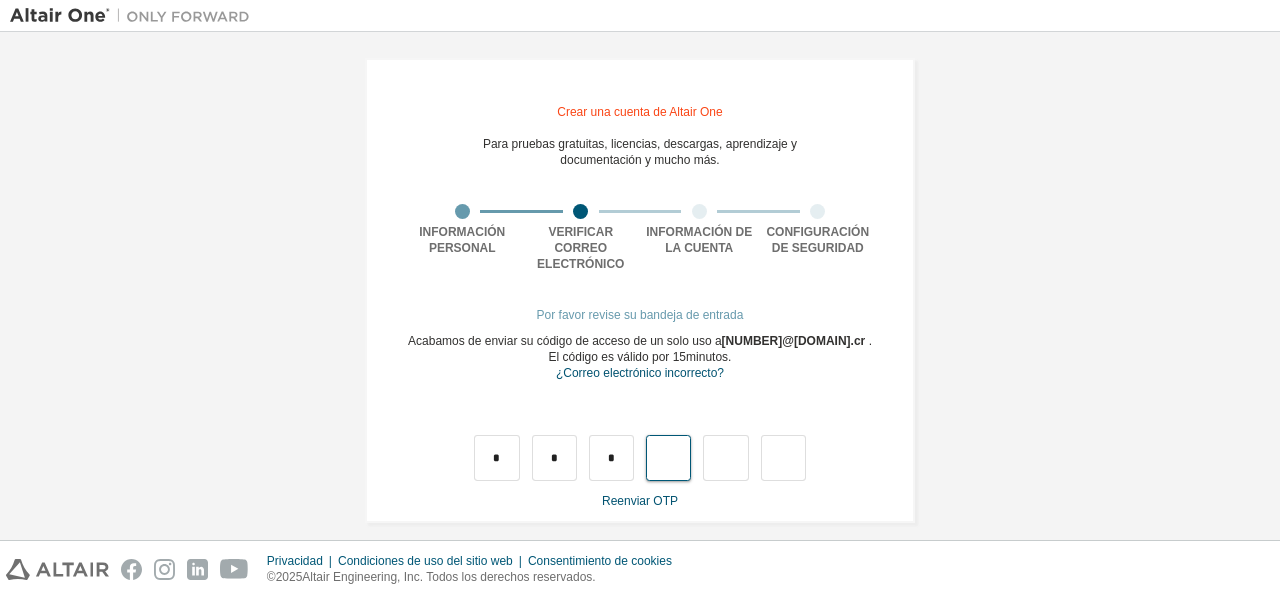 type on "*" 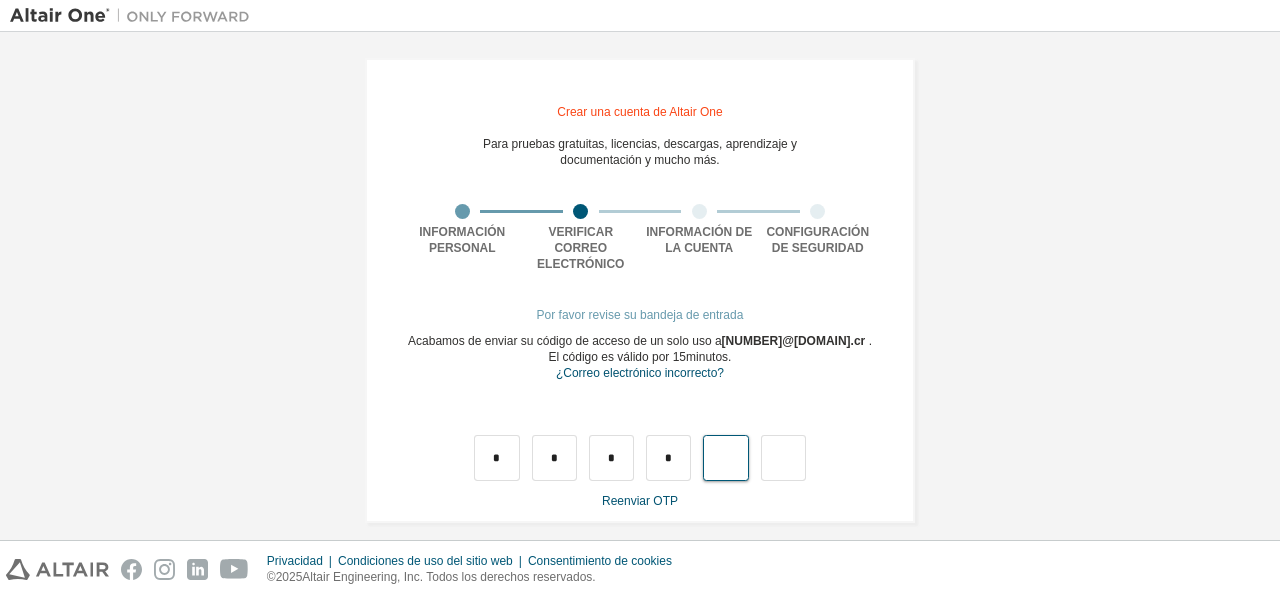 type on "*" 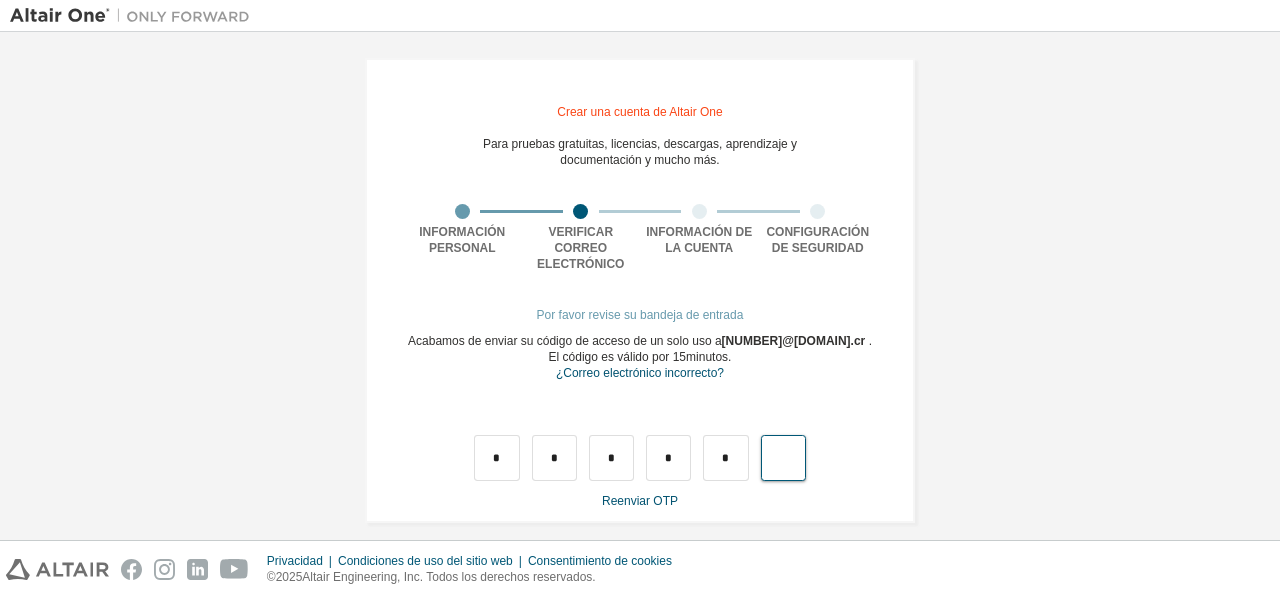 type on "*" 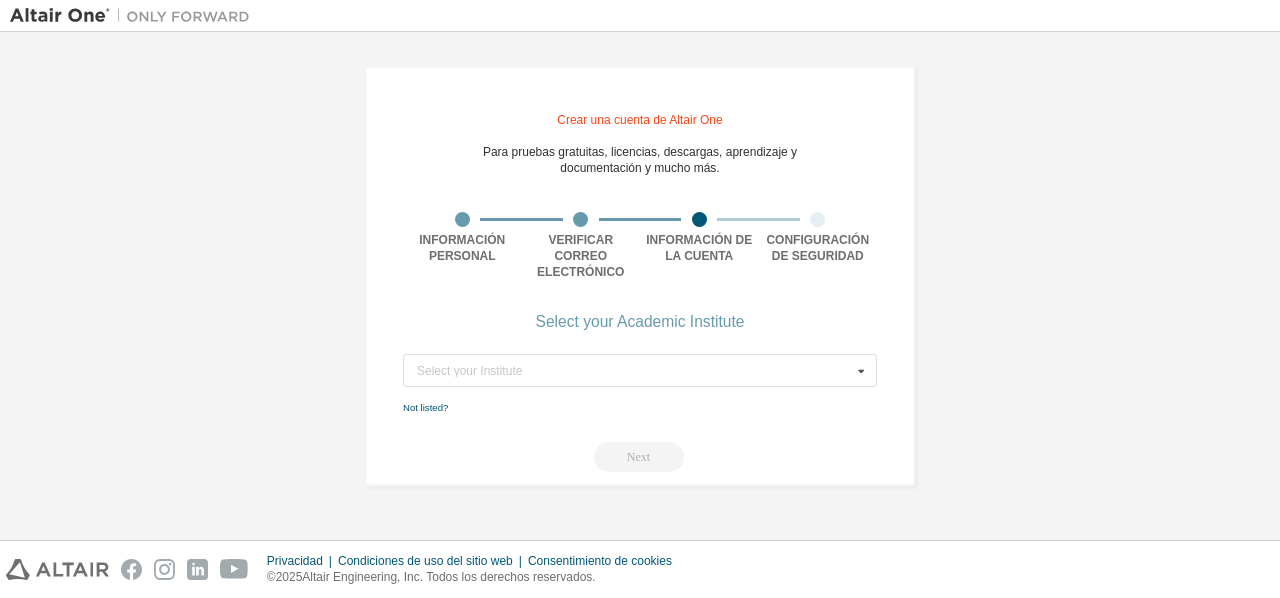 scroll, scrollTop: 0, scrollLeft: 0, axis: both 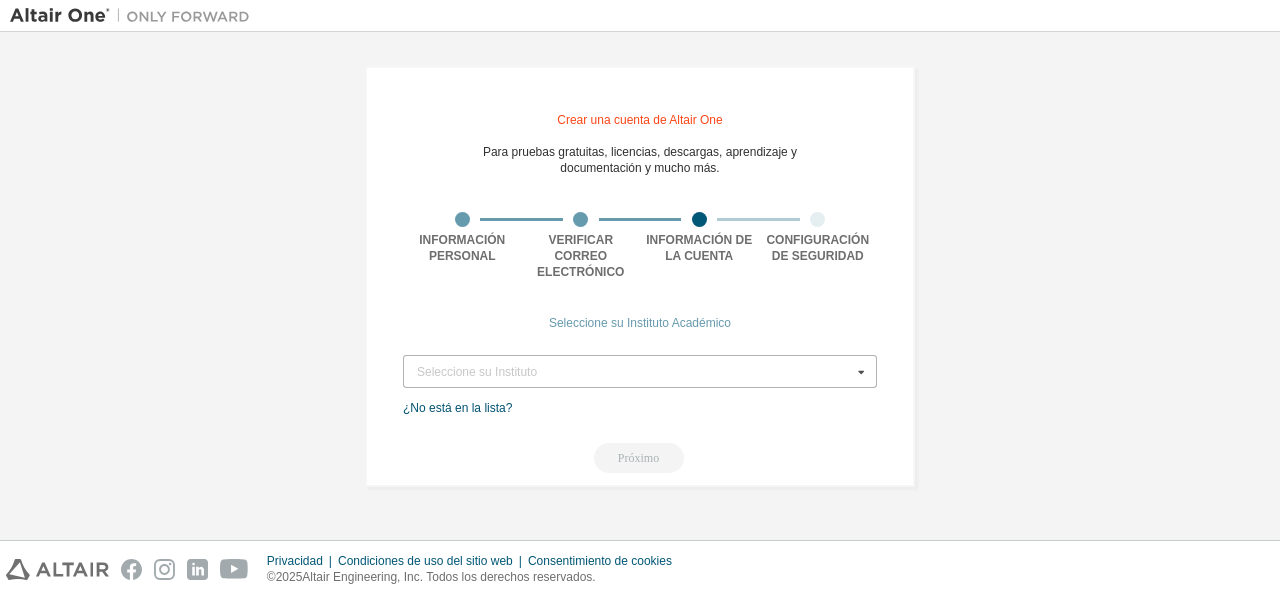 click at bounding box center (861, 371) 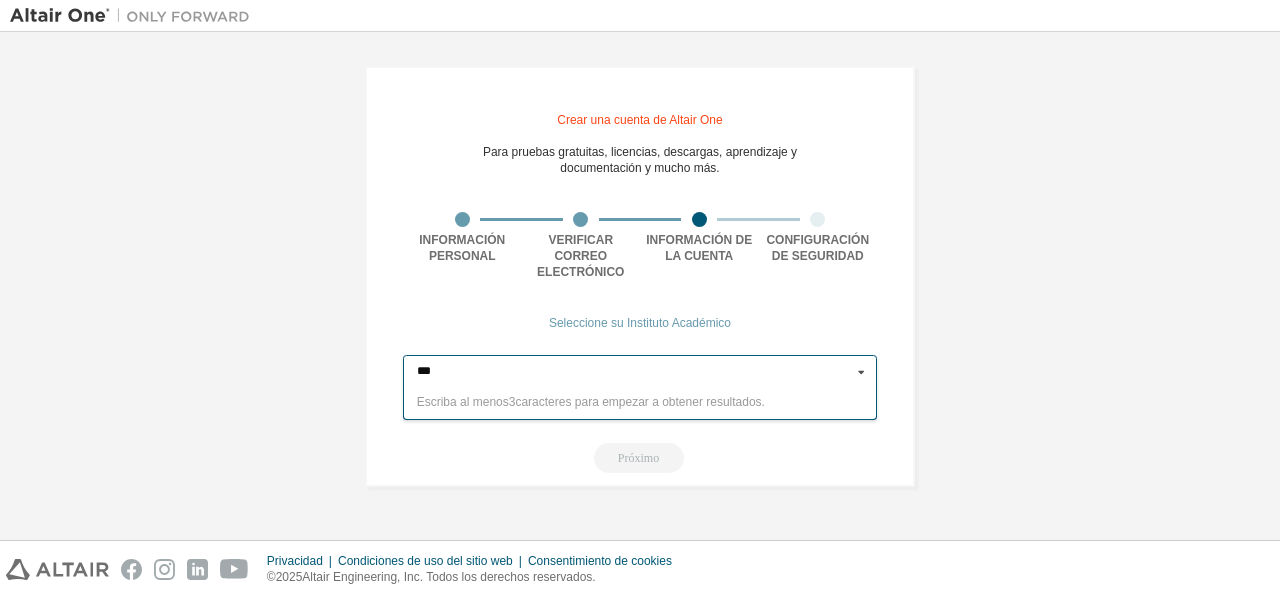 type on "****" 